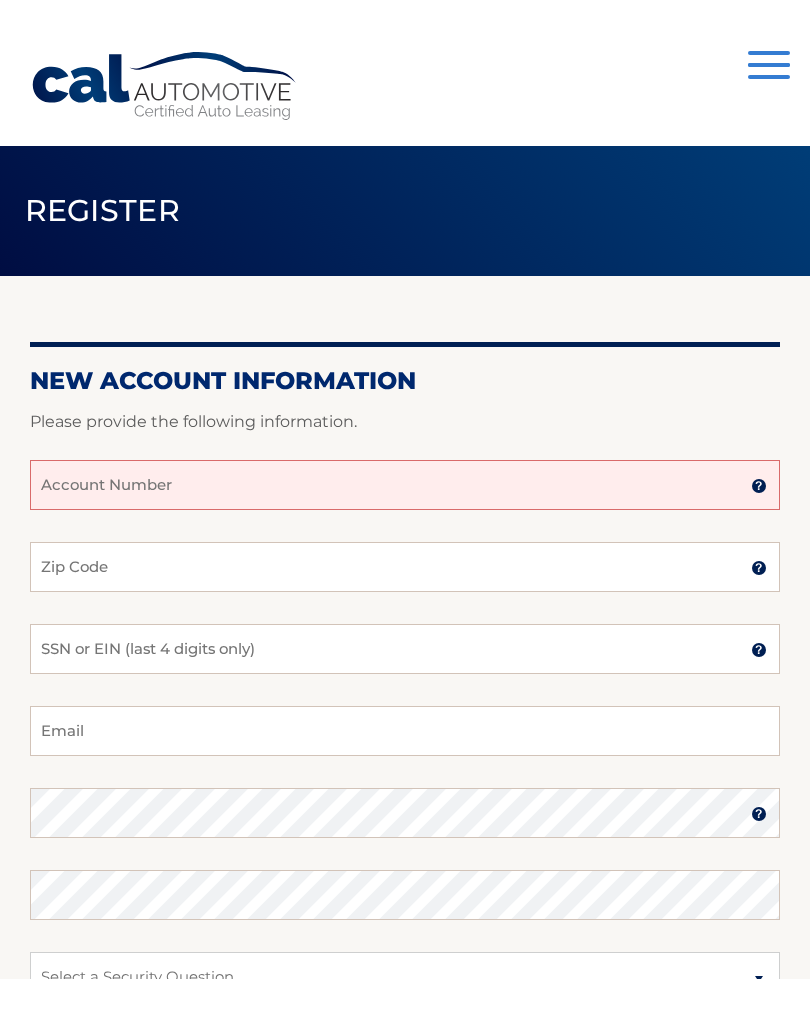 scroll, scrollTop: 0, scrollLeft: 0, axis: both 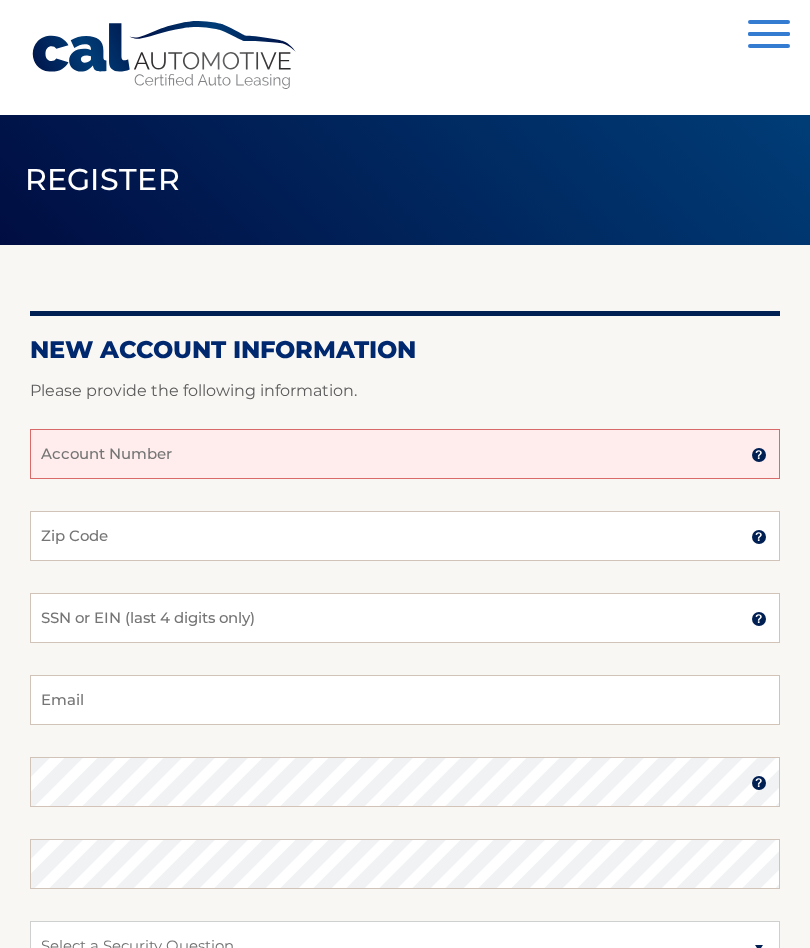 click on "Account Number" at bounding box center [405, 454] 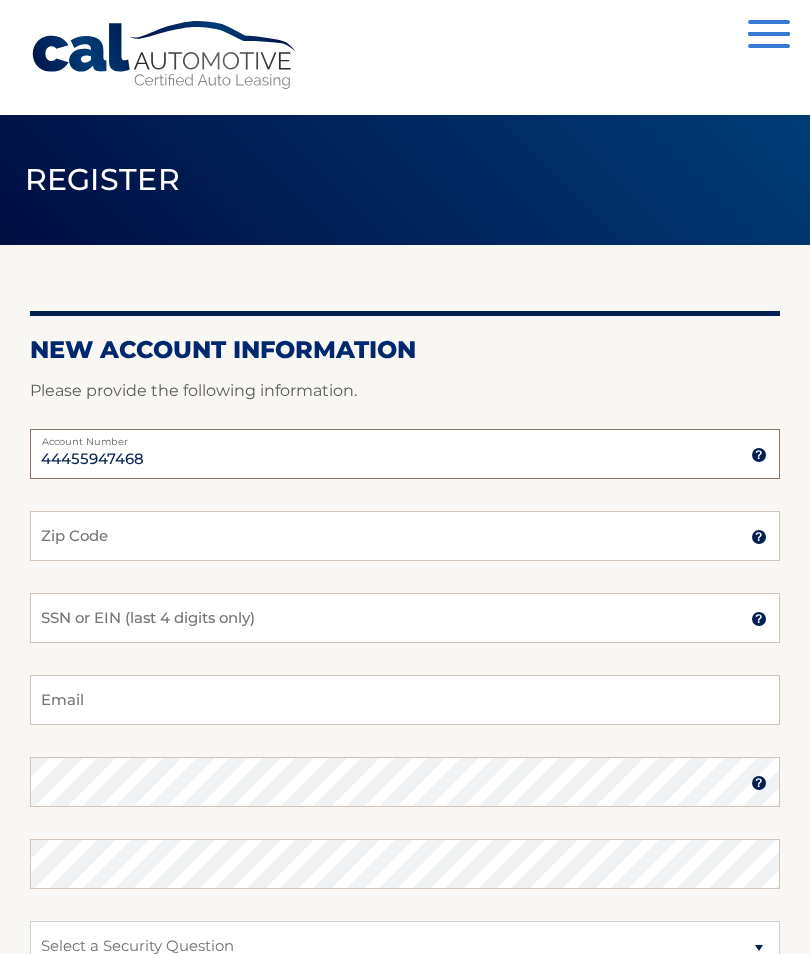 type on "44455947468" 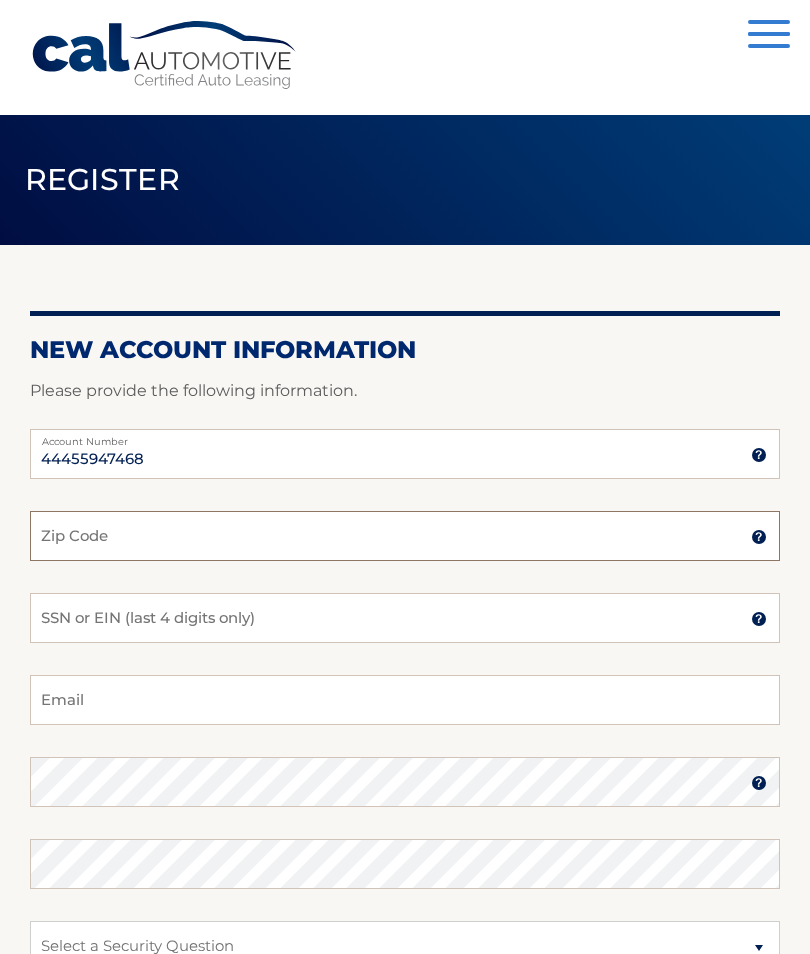 click on "Zip Code" at bounding box center (405, 536) 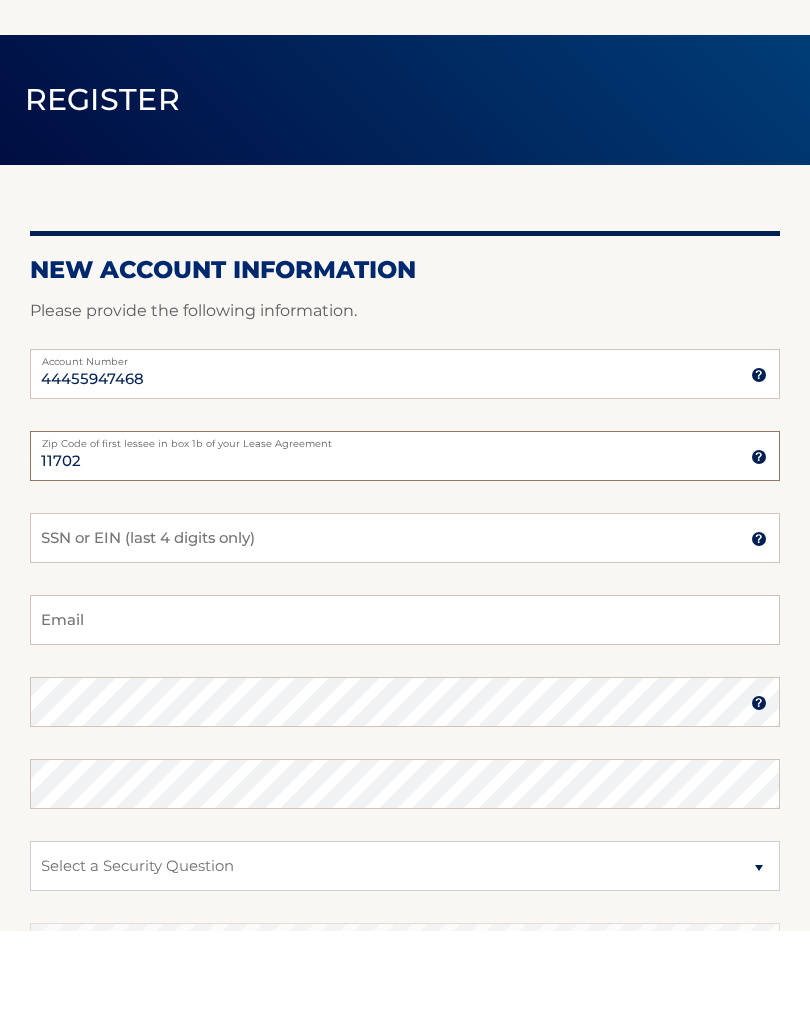 type on "11702" 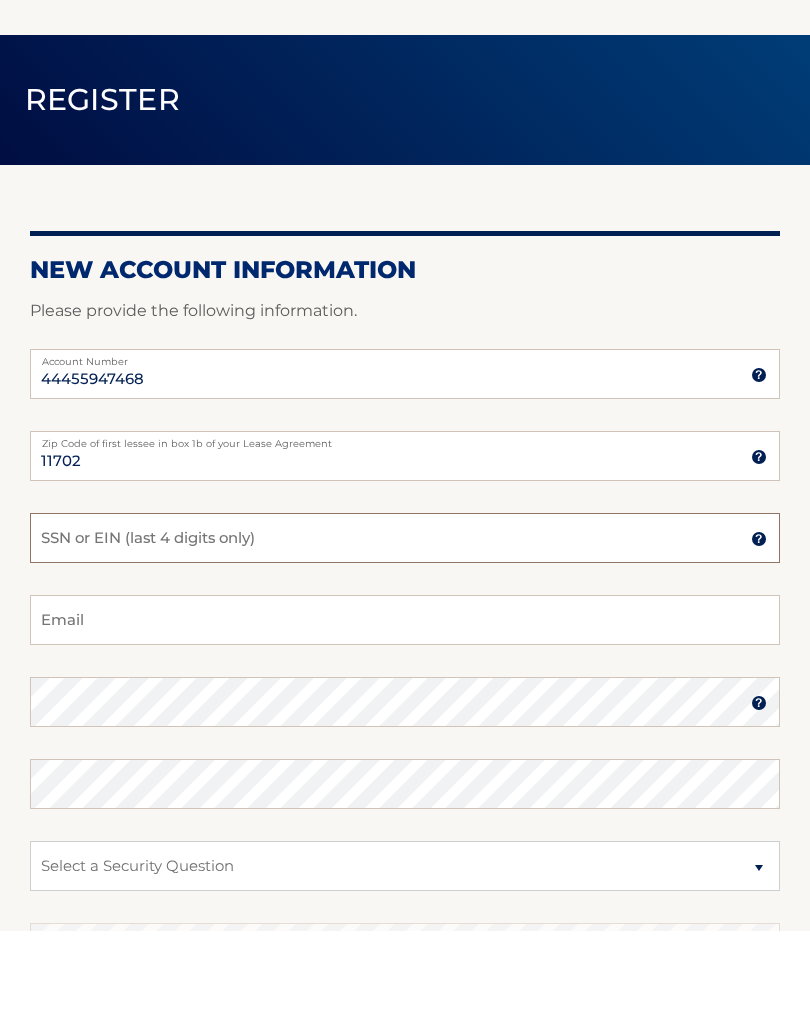 click on "SSN or EIN (last 4 digits only)" at bounding box center [405, 618] 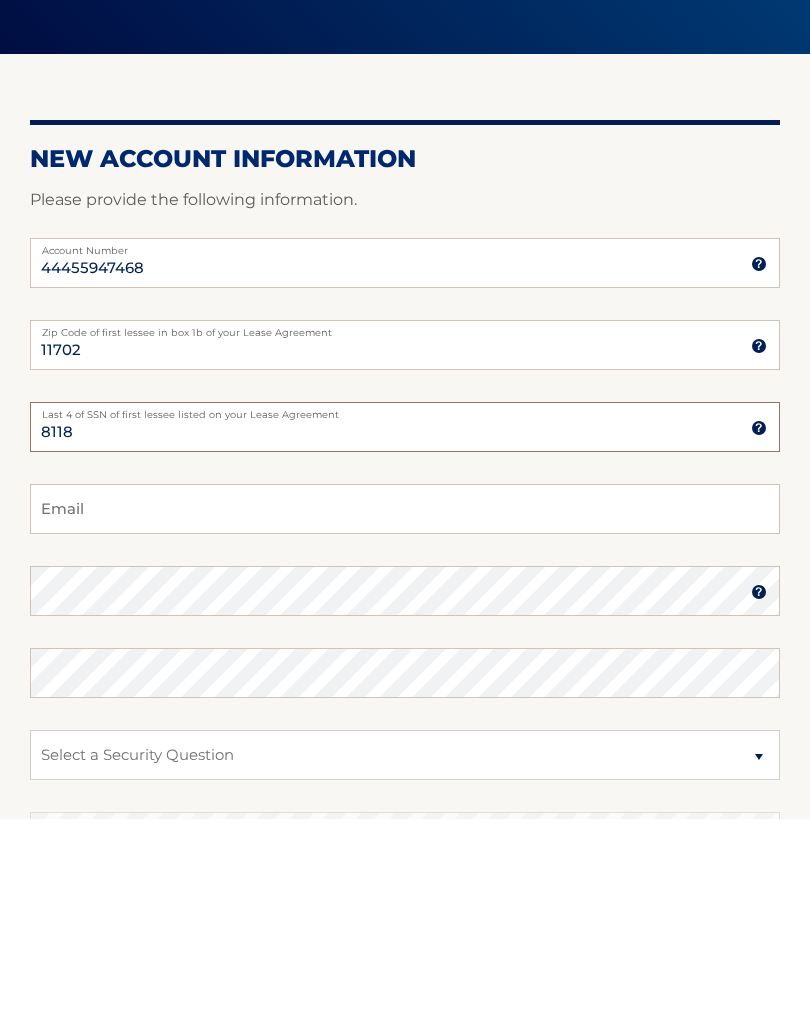type on "8118" 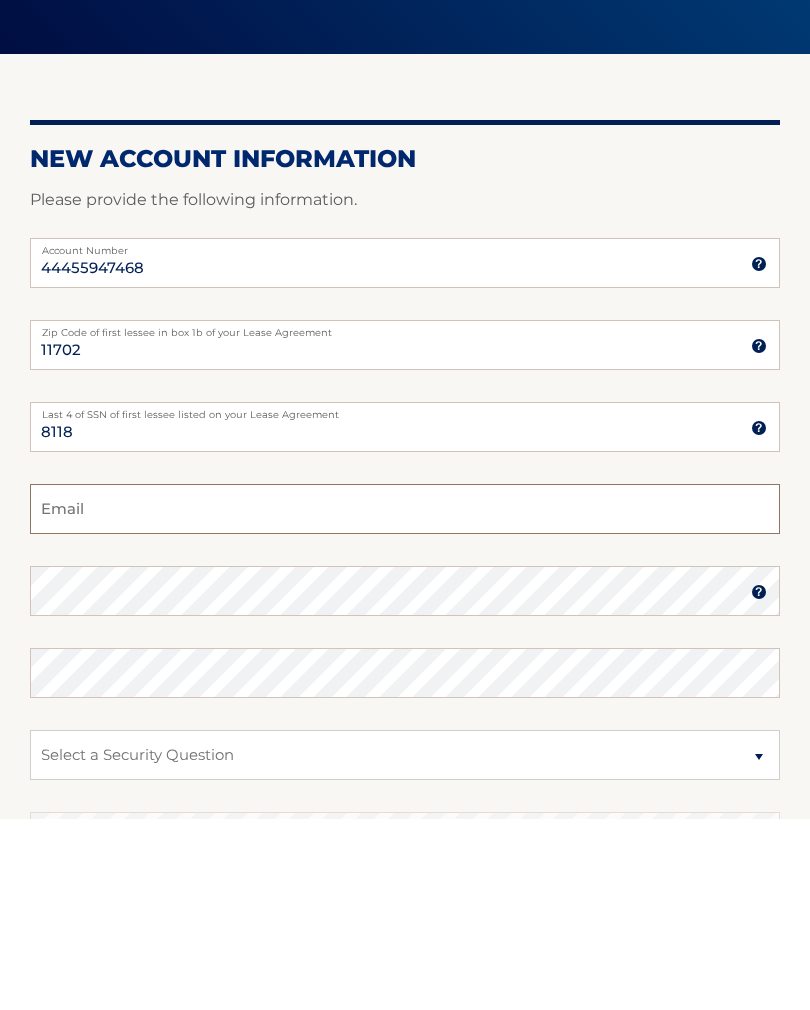 click on "Email" at bounding box center [405, 700] 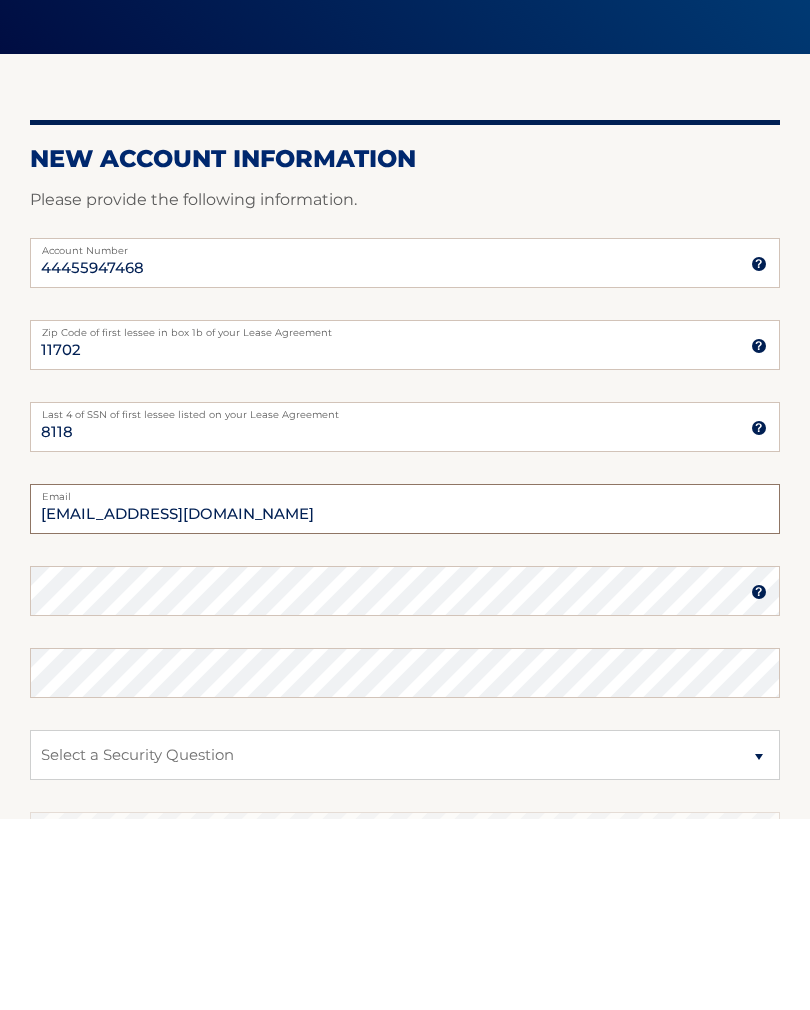 type on "mamaj714@live.com" 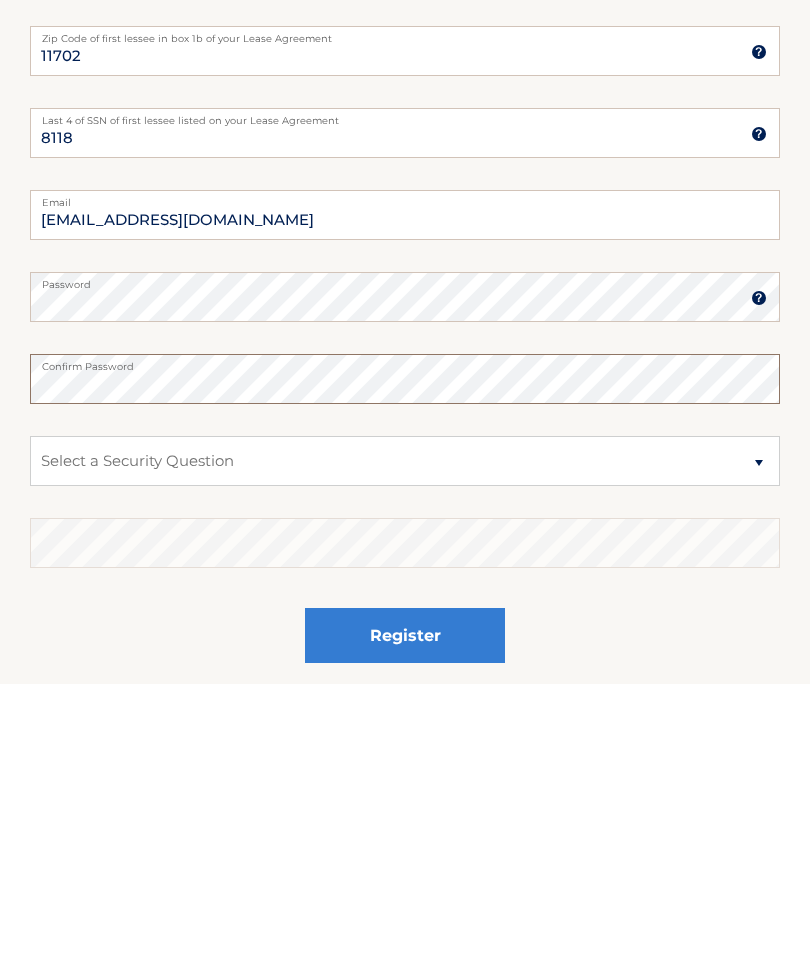 scroll, scrollTop: 220, scrollLeft: 0, axis: vertical 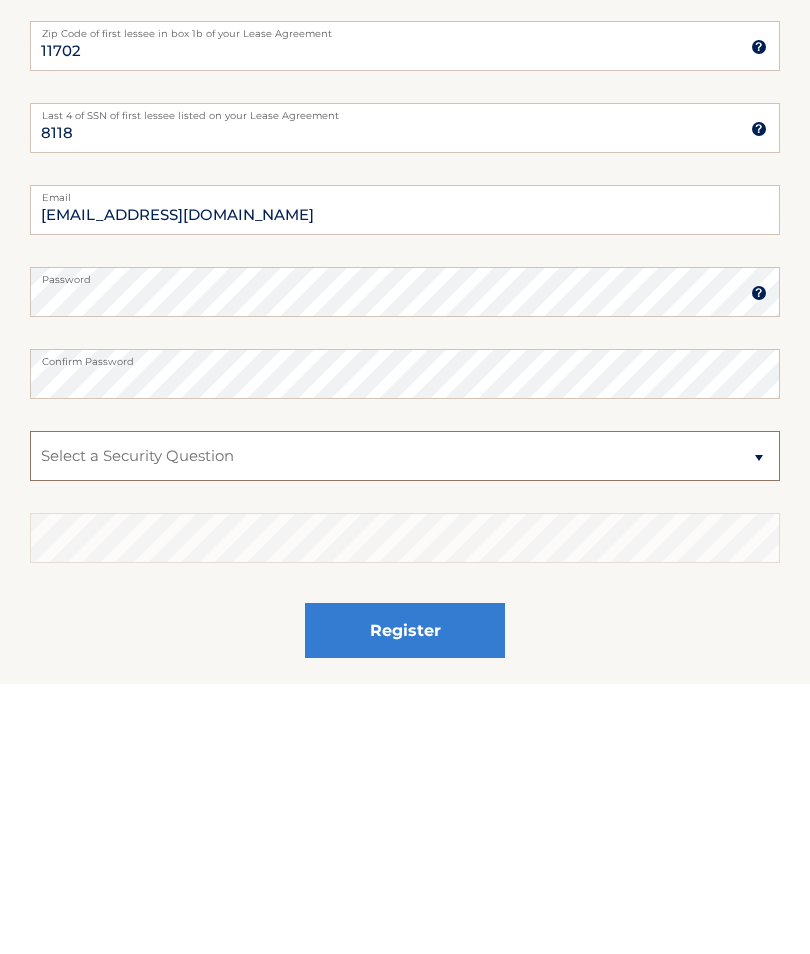click on "Select a Security Question
What was the name of your elementary school?
What is your mother’s maiden name?
What street did you live on in the third grade?
In what city or town was your first job?
What was your childhood phone number including area code? (e.g., 000-000-0000)" at bounding box center [405, 726] 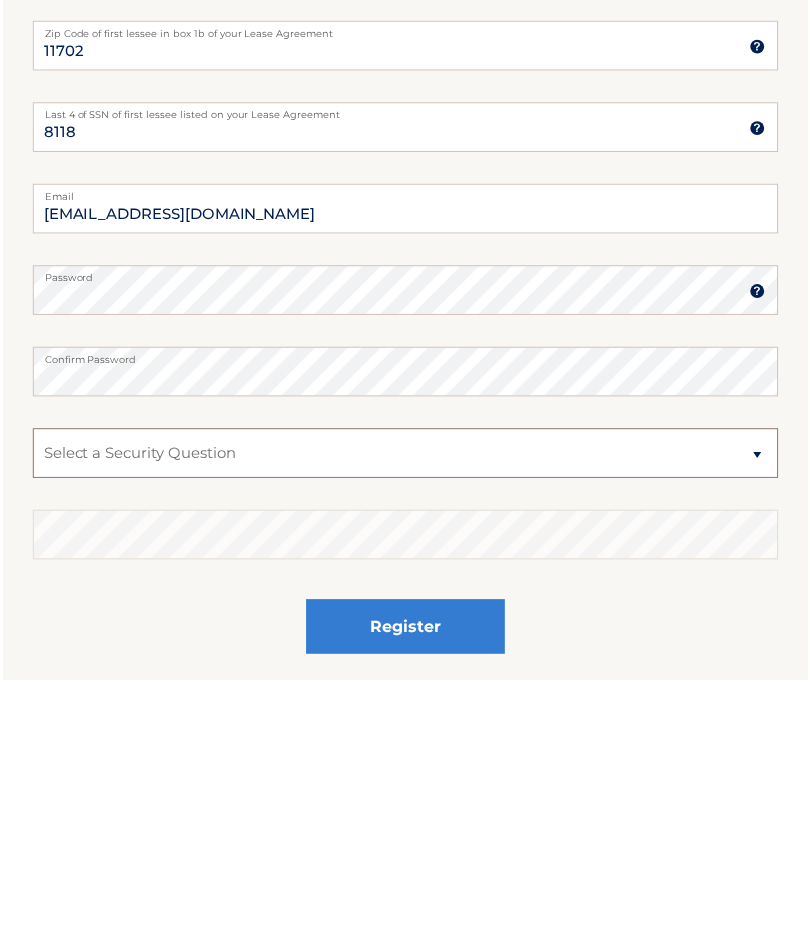 scroll, scrollTop: 392, scrollLeft: 0, axis: vertical 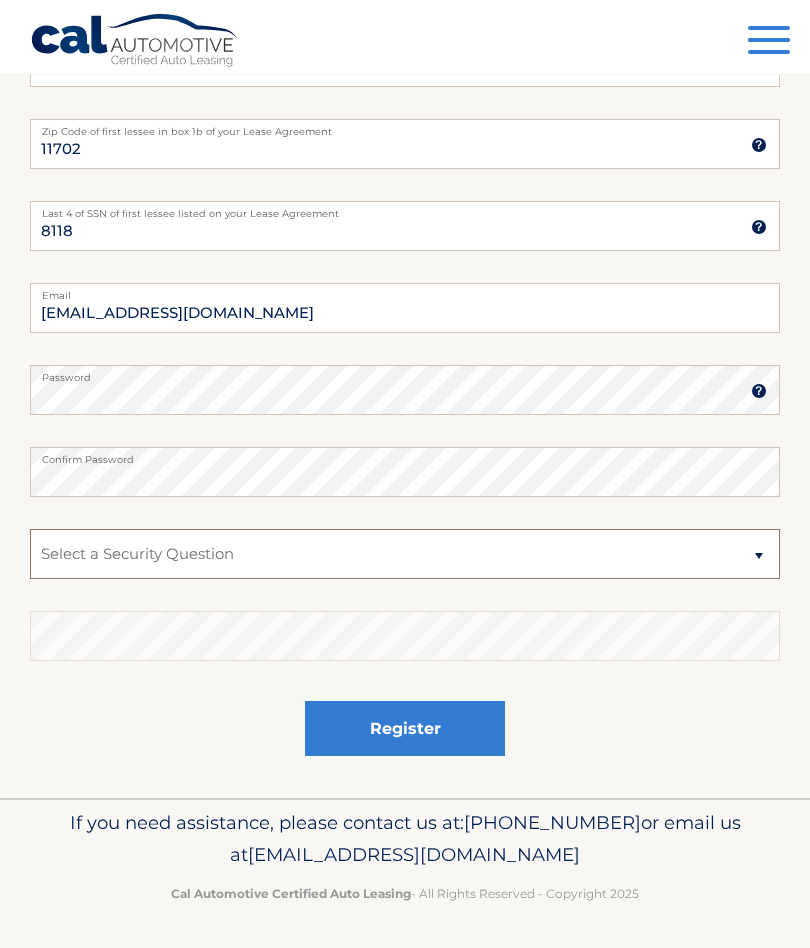 select on "1" 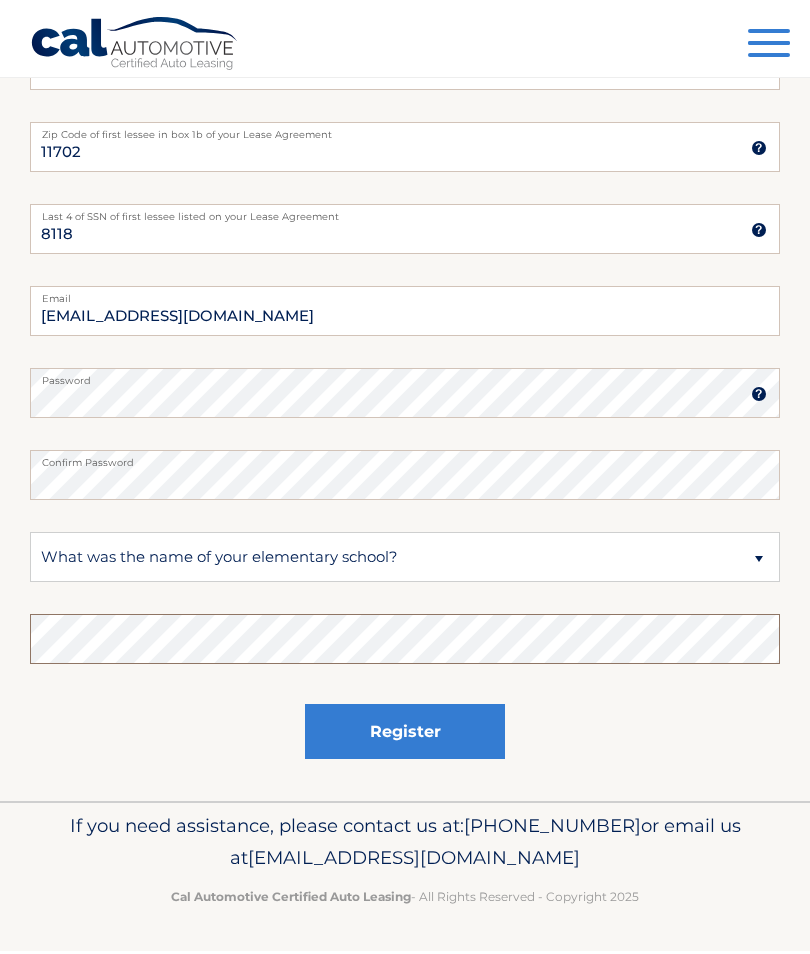 scroll, scrollTop: 386, scrollLeft: 0, axis: vertical 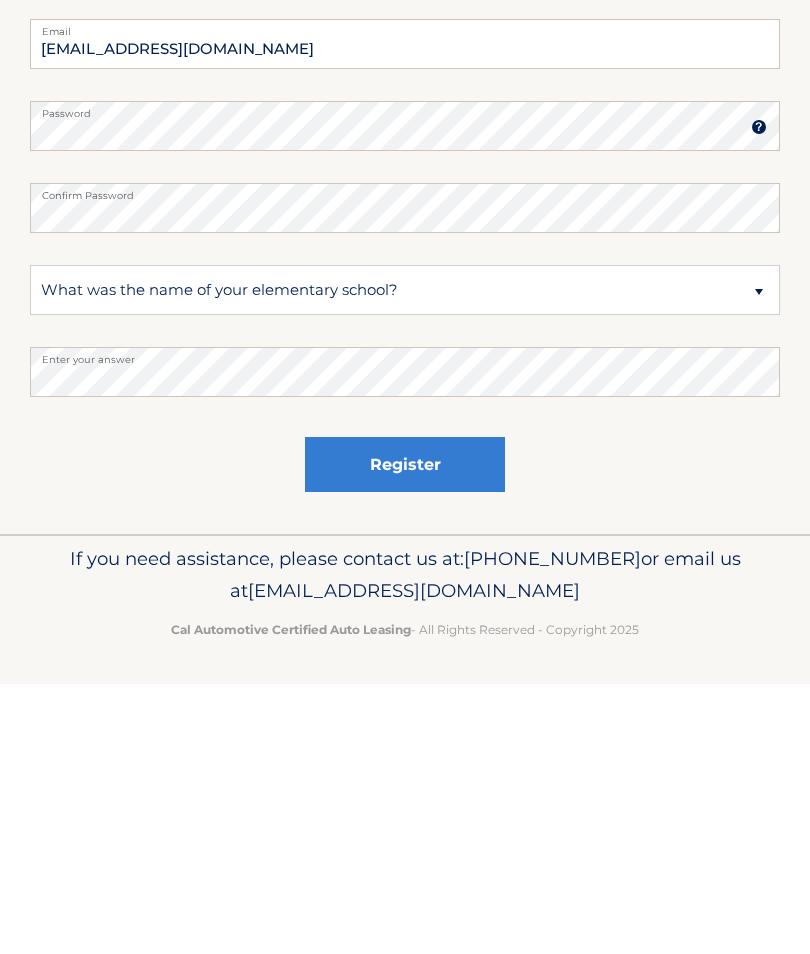 click on "Register" at bounding box center (405, 734) 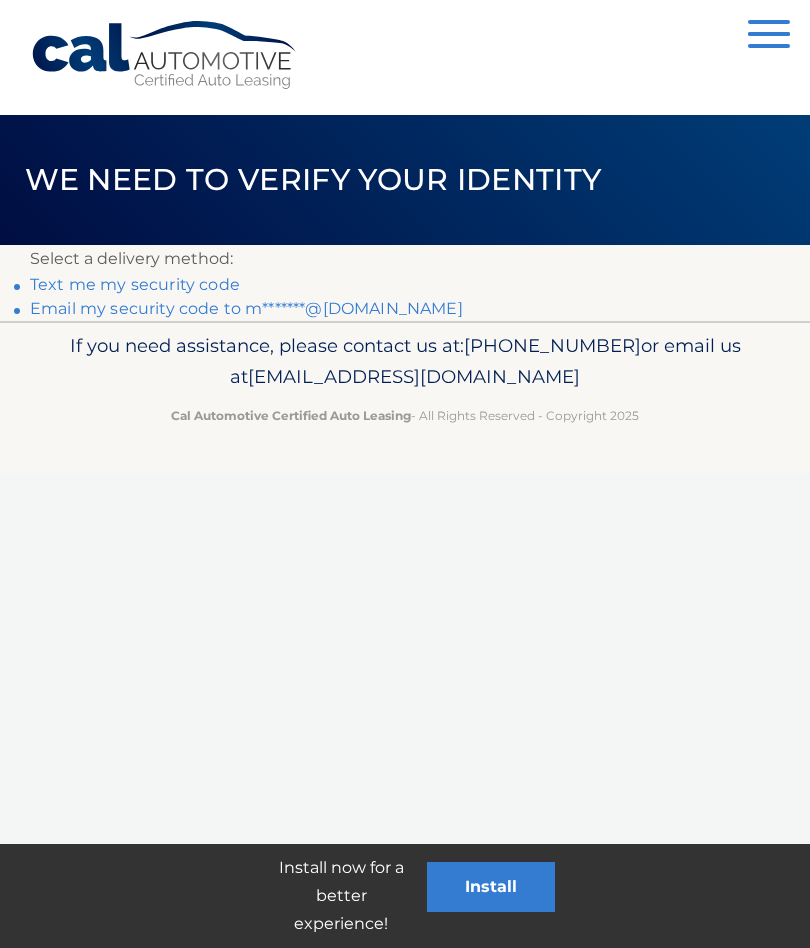 scroll, scrollTop: 0, scrollLeft: 0, axis: both 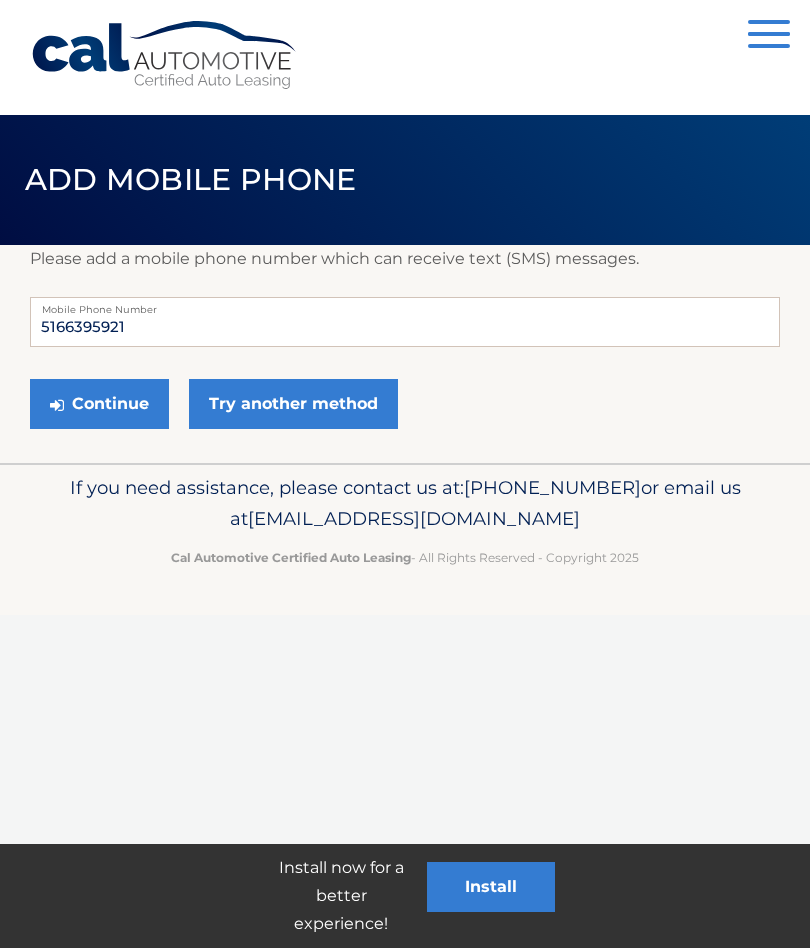 click on "Continue" at bounding box center [99, 404] 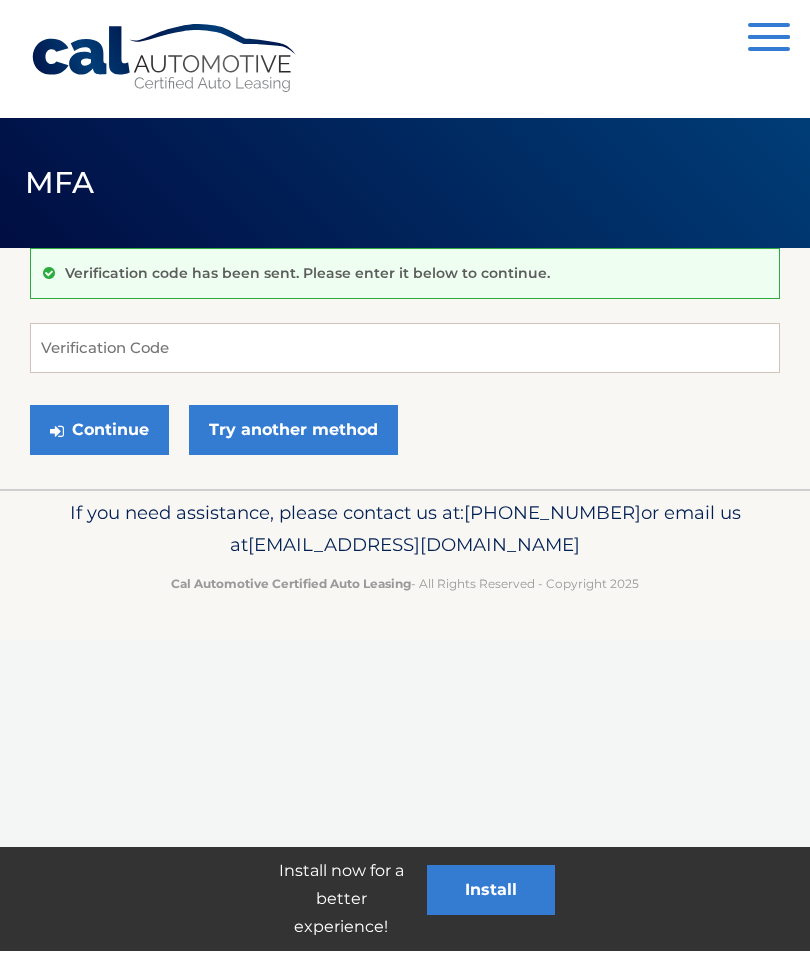 scroll, scrollTop: 0, scrollLeft: 0, axis: both 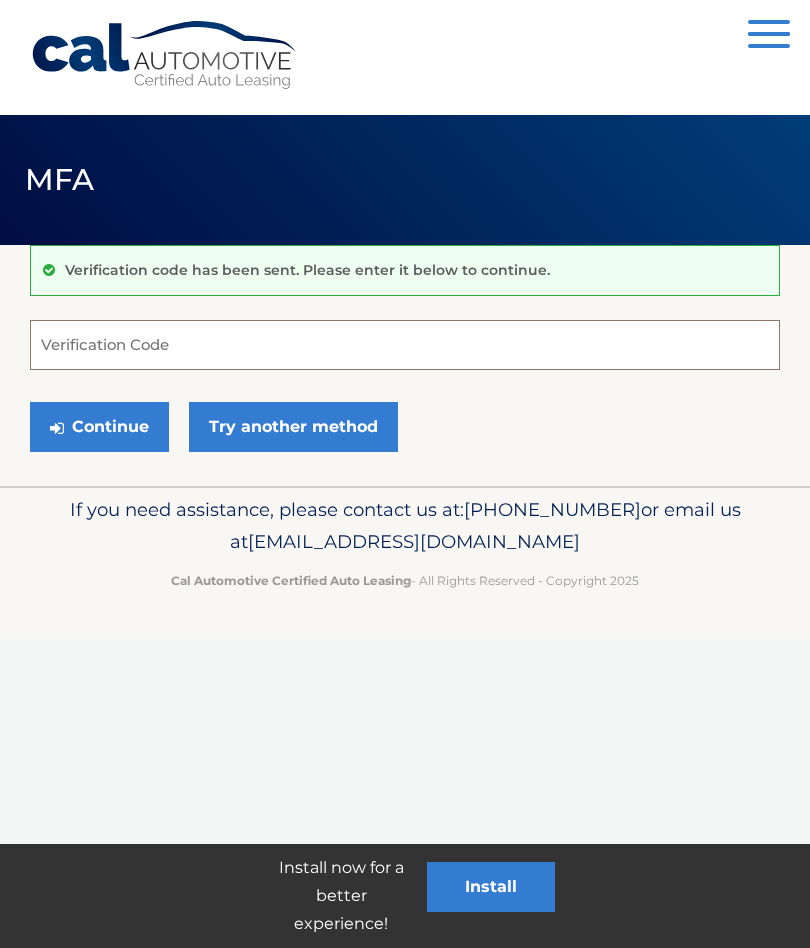 click on "Verification Code" at bounding box center (405, 345) 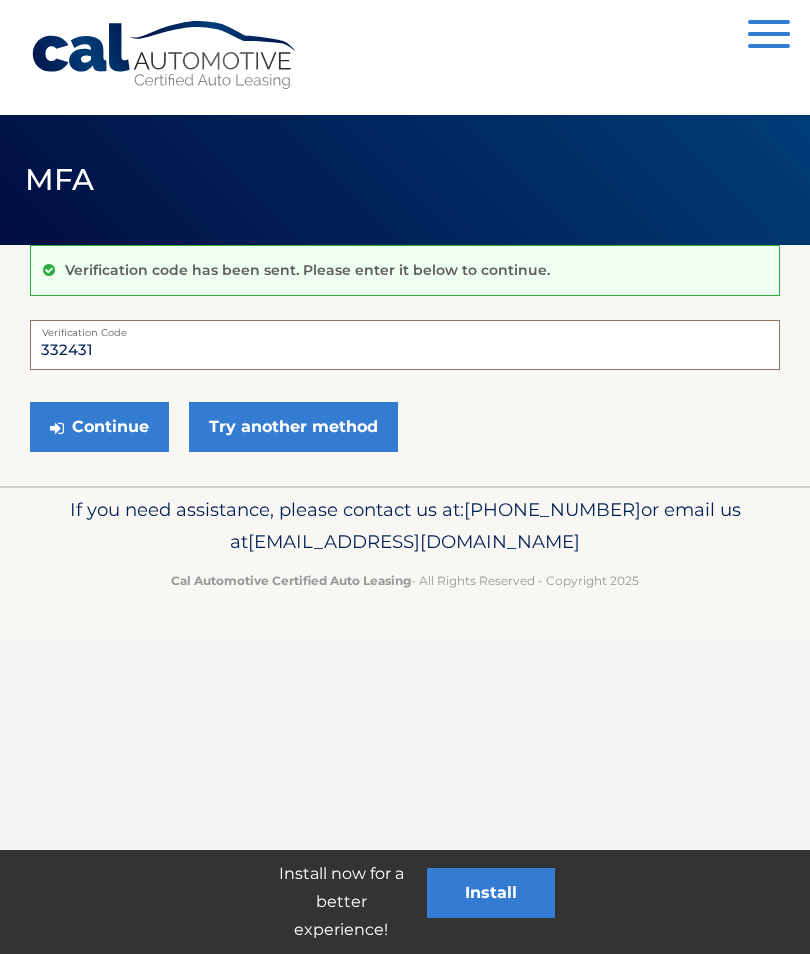 type on "332431" 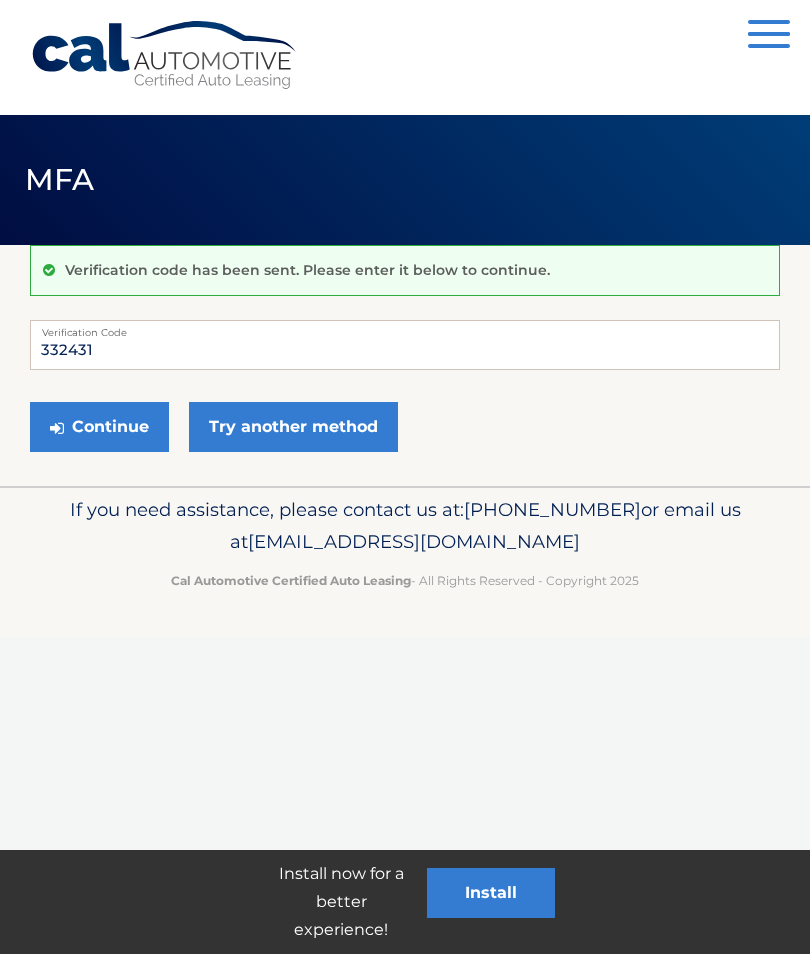 click on "Continue" at bounding box center (99, 427) 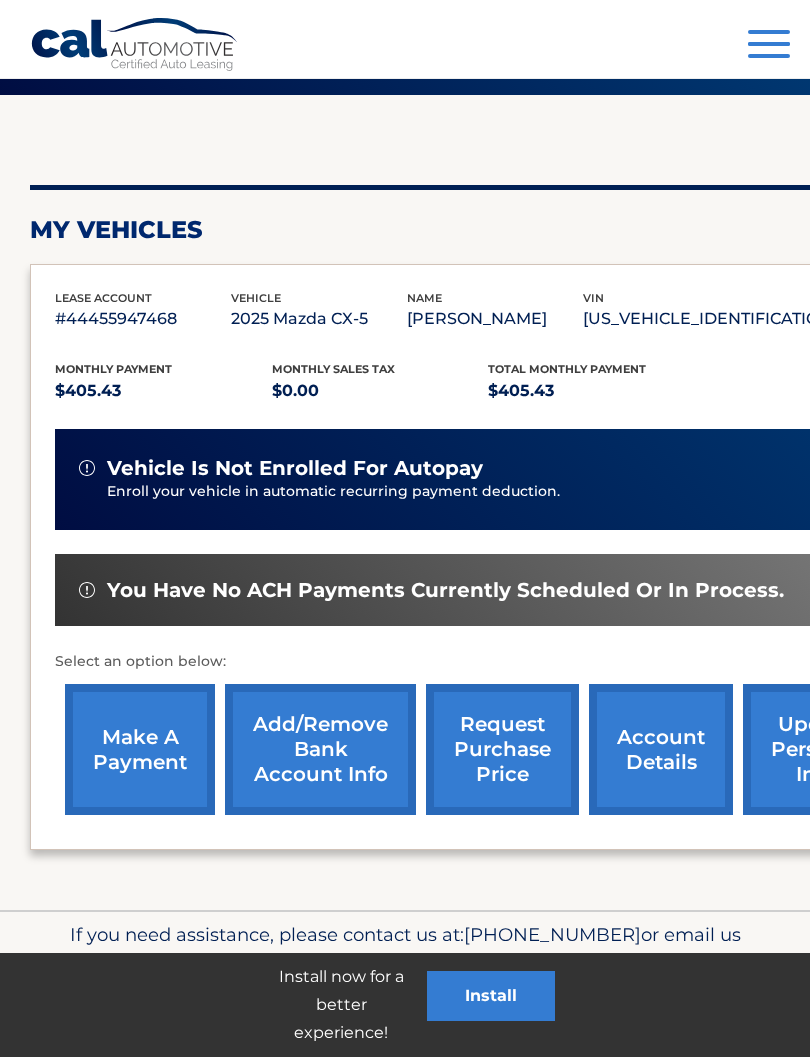 scroll, scrollTop: 147, scrollLeft: 0, axis: vertical 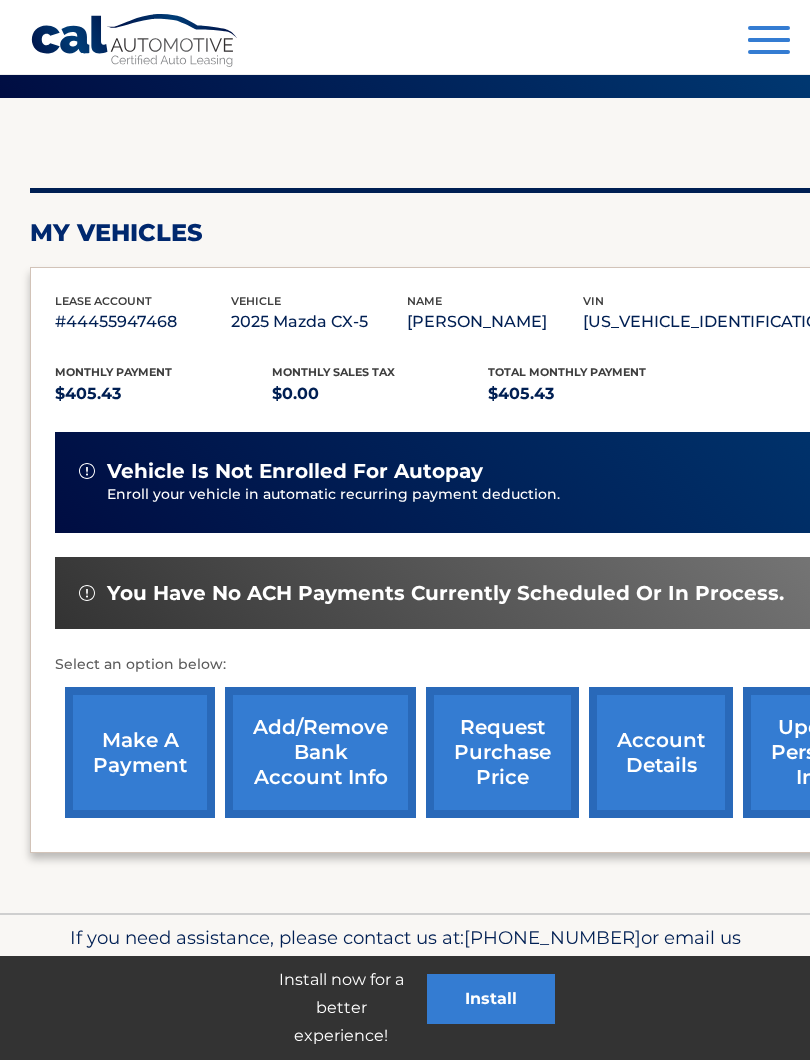 click on "make a payment" at bounding box center (140, 752) 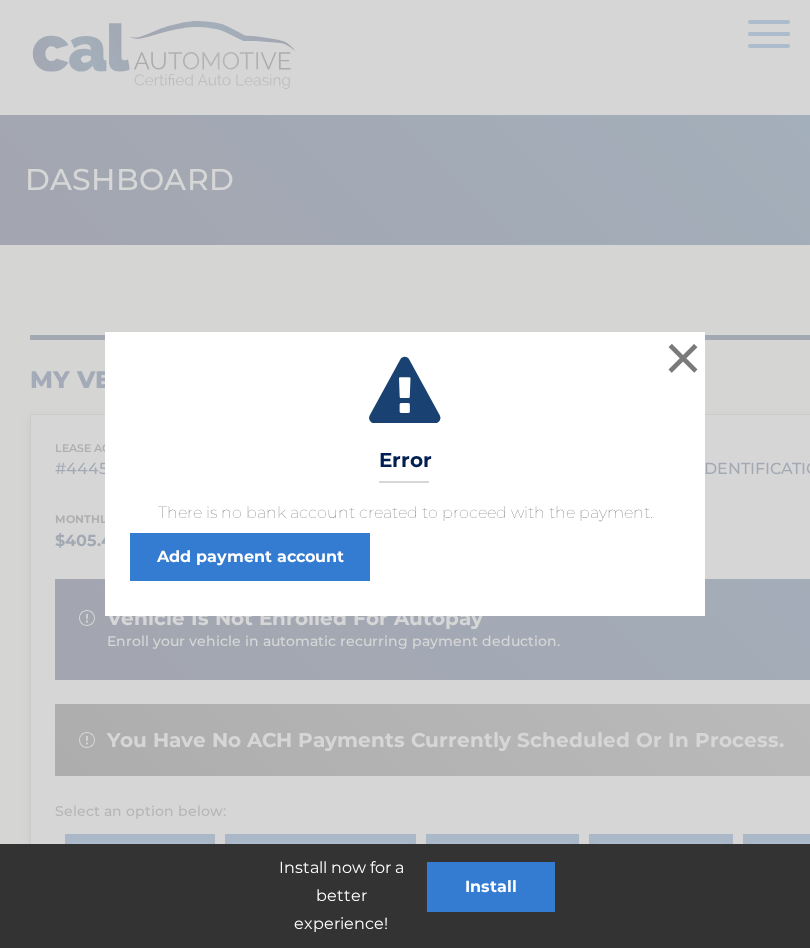 scroll, scrollTop: 0, scrollLeft: 0, axis: both 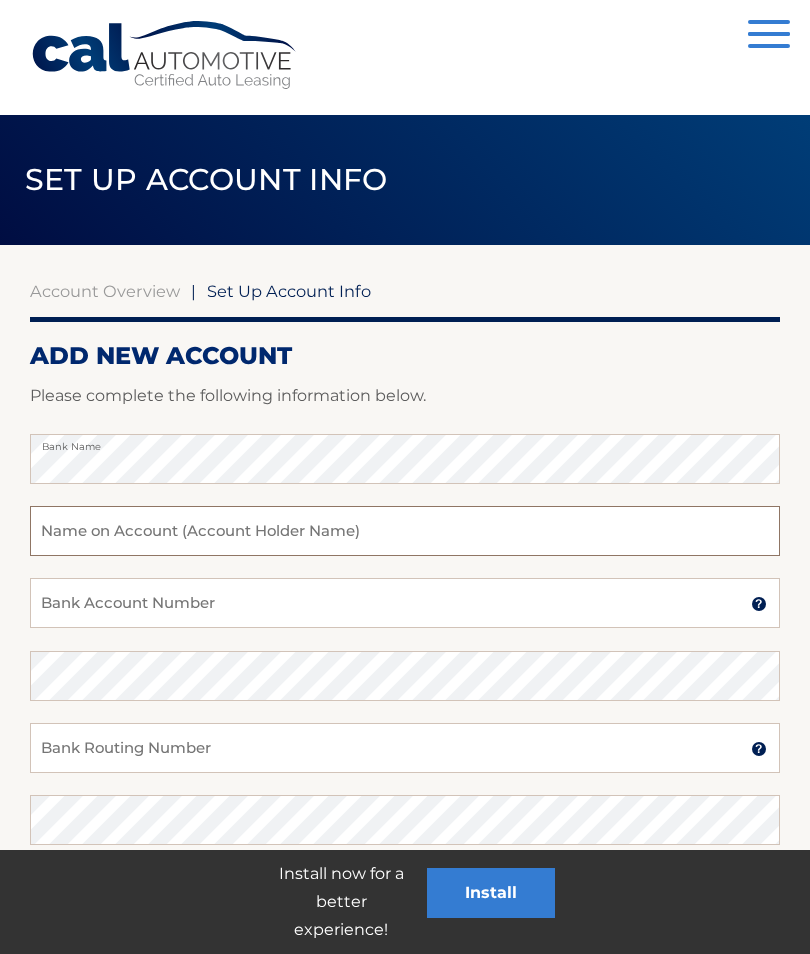 click at bounding box center [405, 531] 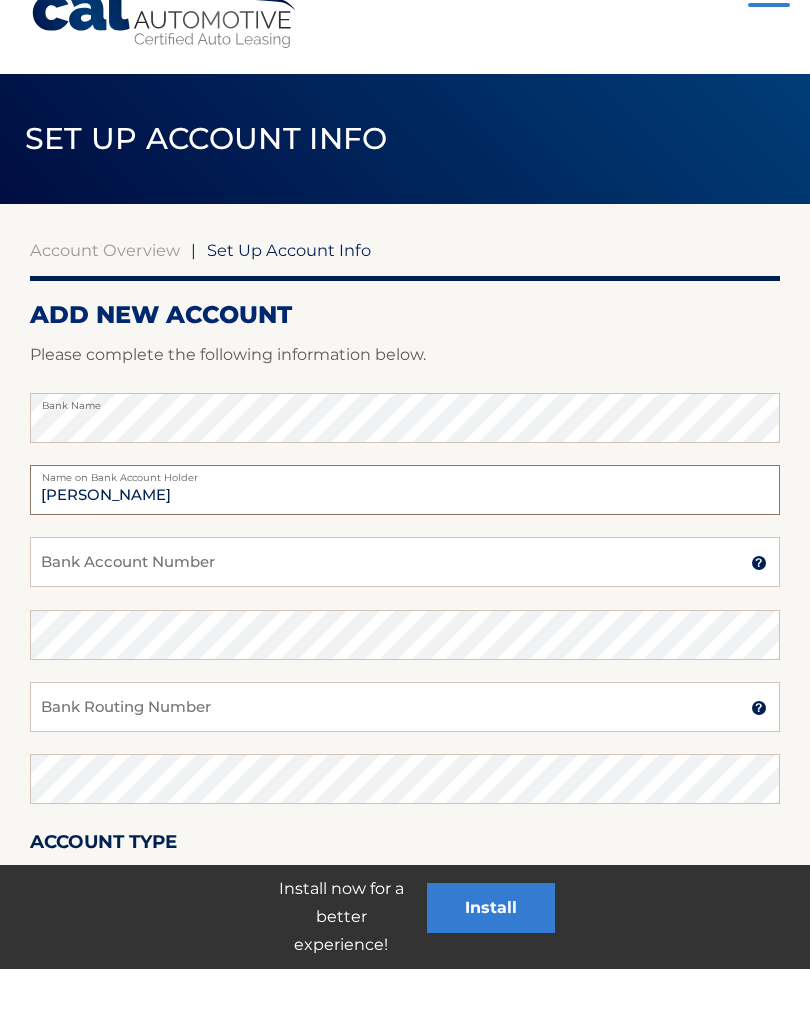 type on "Jeannette McGinley" 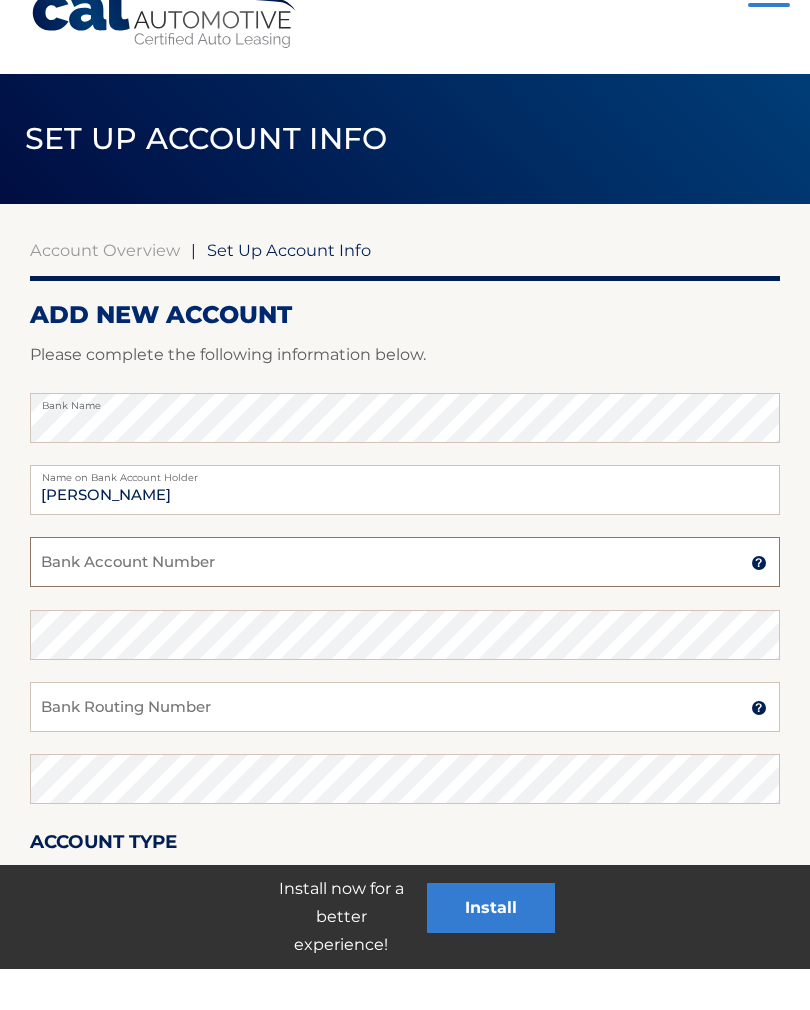 click on "Bank Account Number" at bounding box center [405, 603] 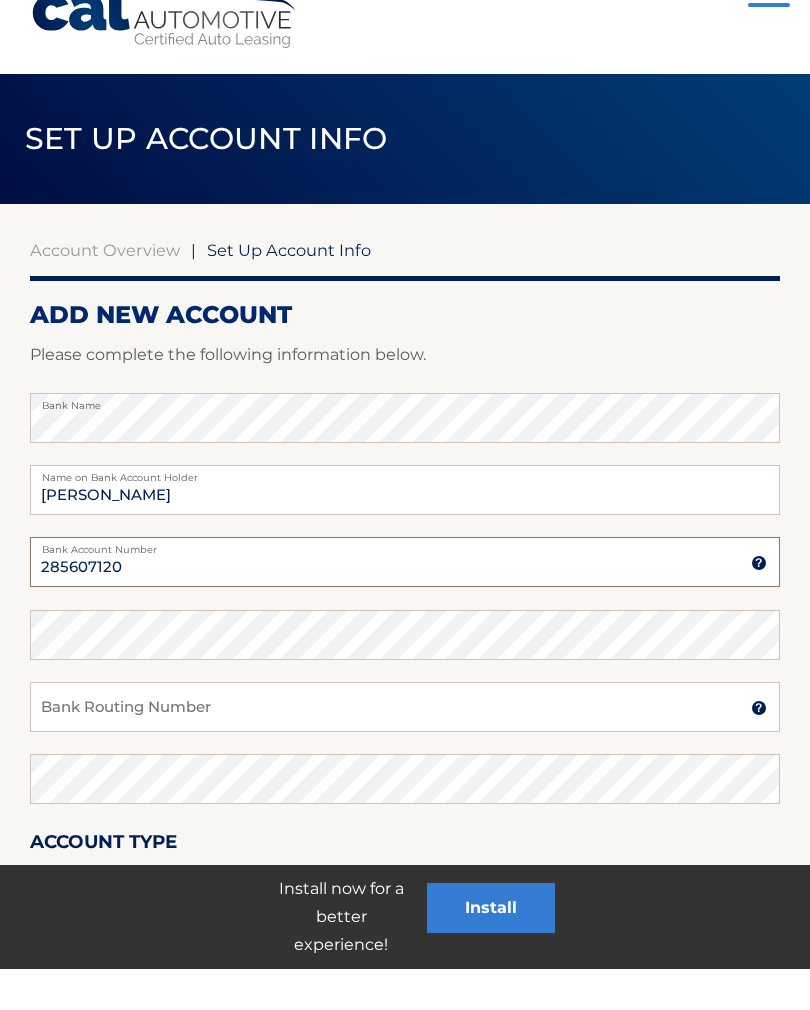 type on "285607120" 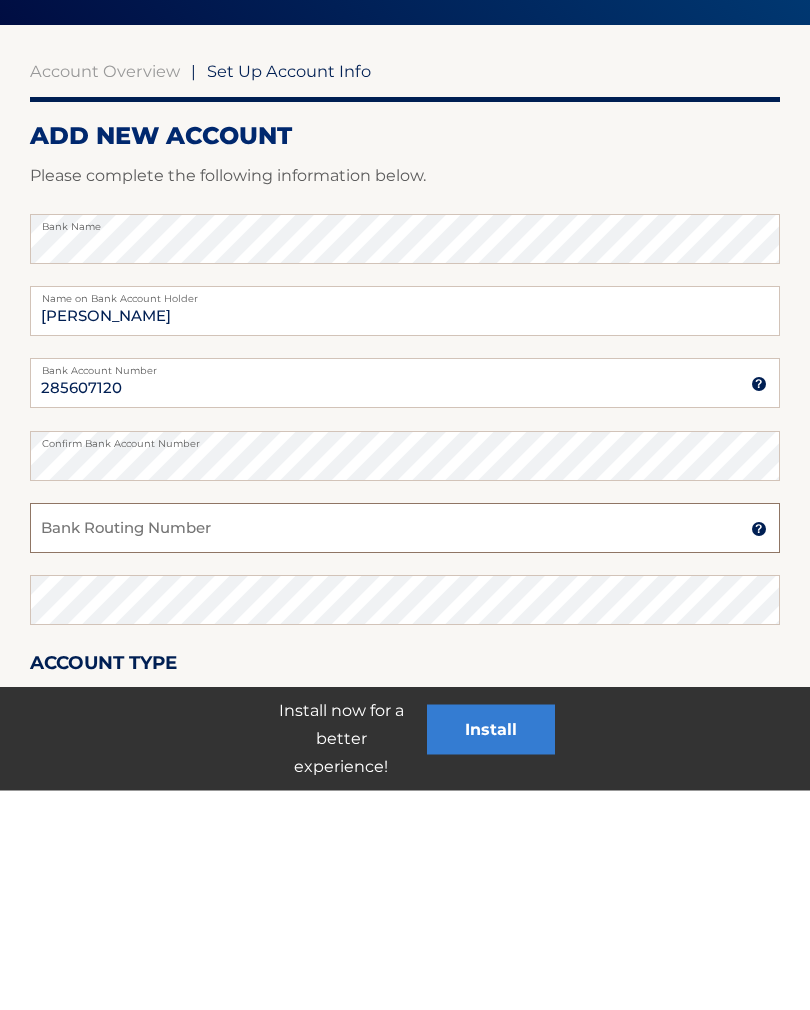 click on "Bank Routing Number" at bounding box center (405, 748) 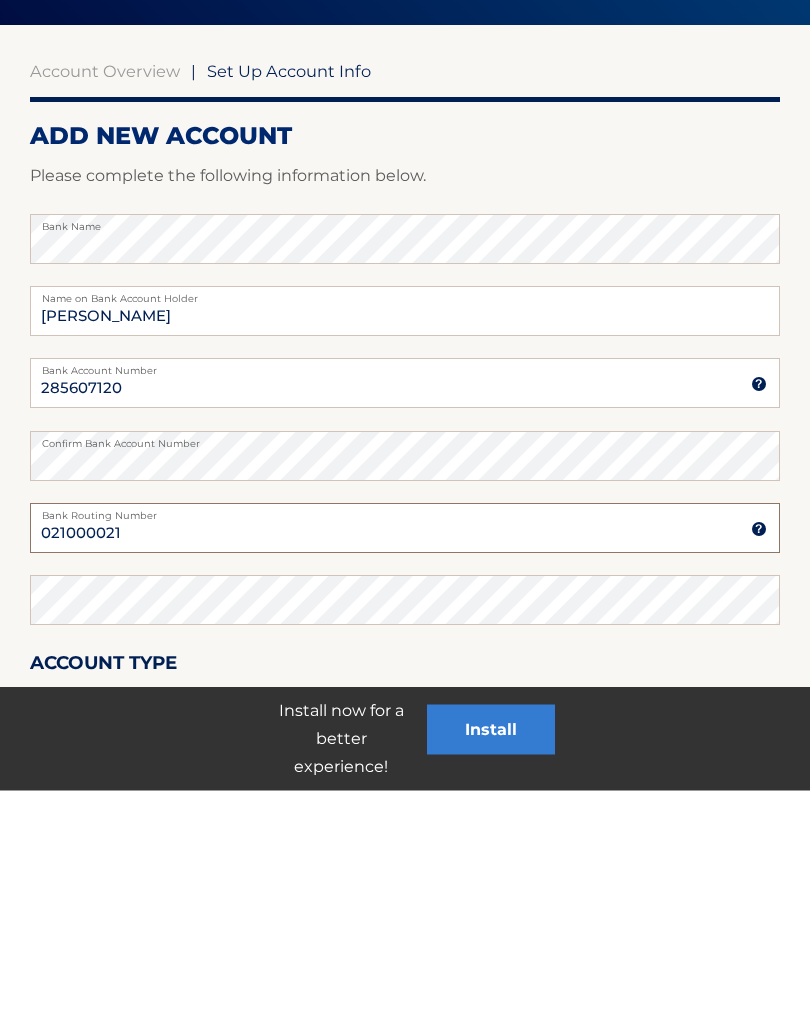 type on "021000021" 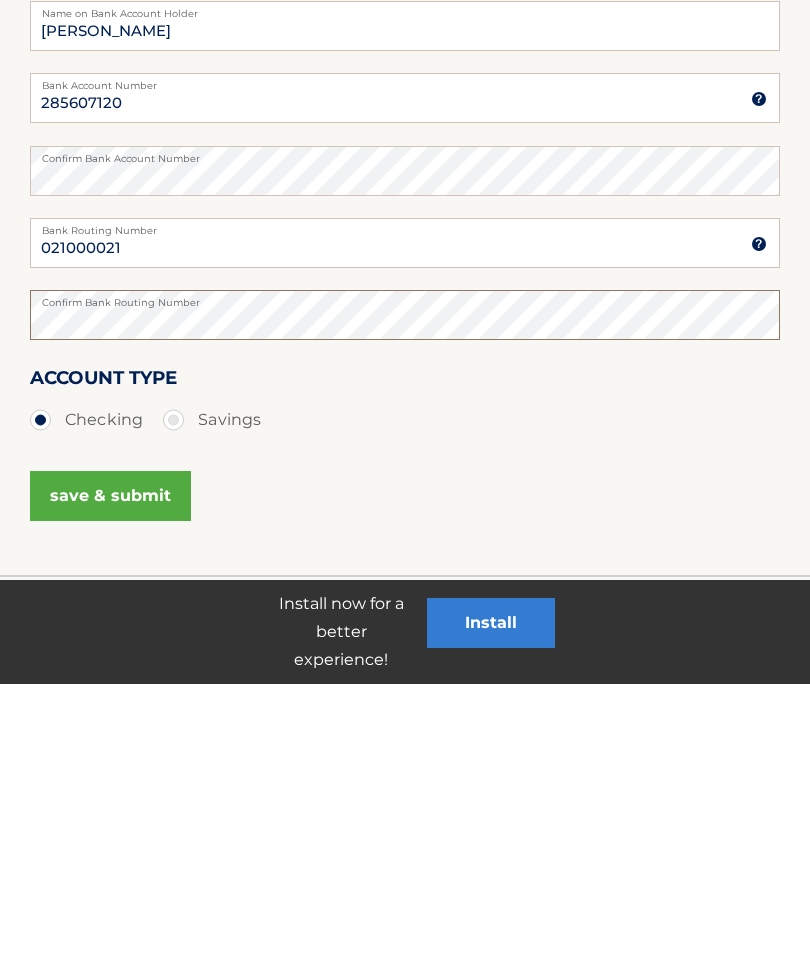 scroll, scrollTop: 247, scrollLeft: 0, axis: vertical 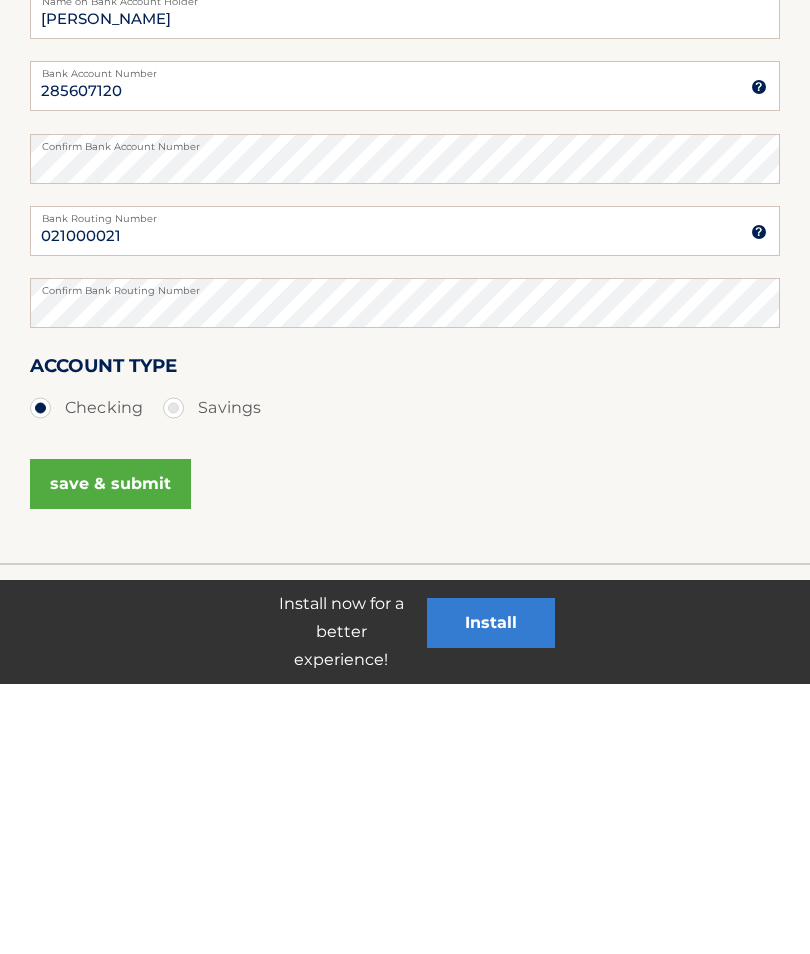click on "save & submit" at bounding box center [110, 754] 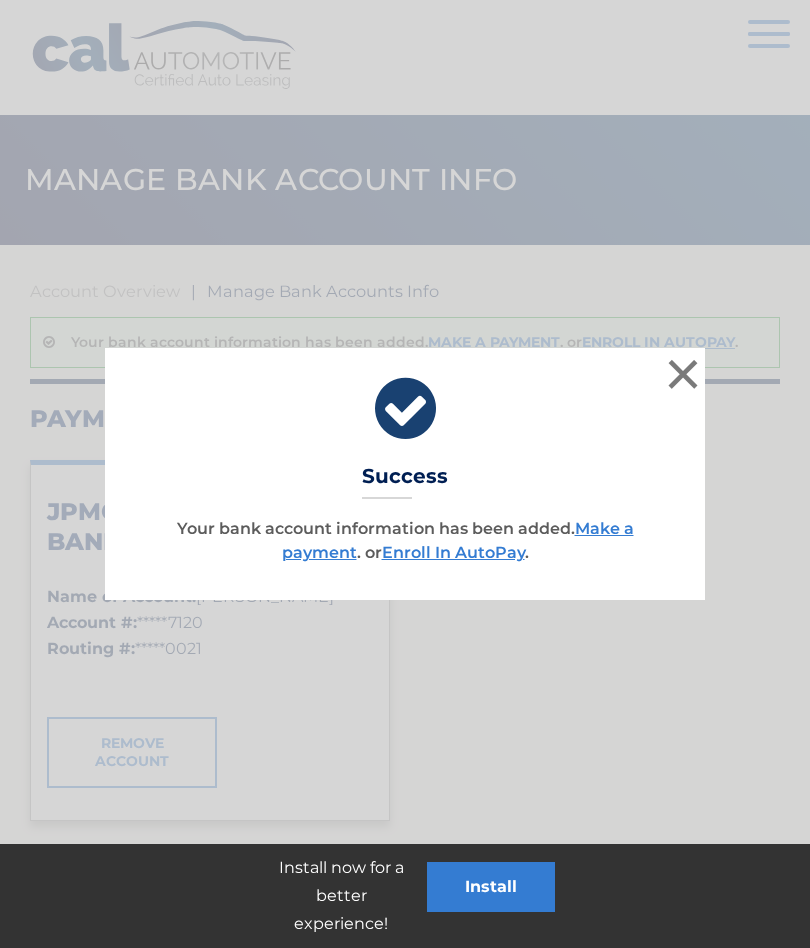 scroll, scrollTop: 0, scrollLeft: 0, axis: both 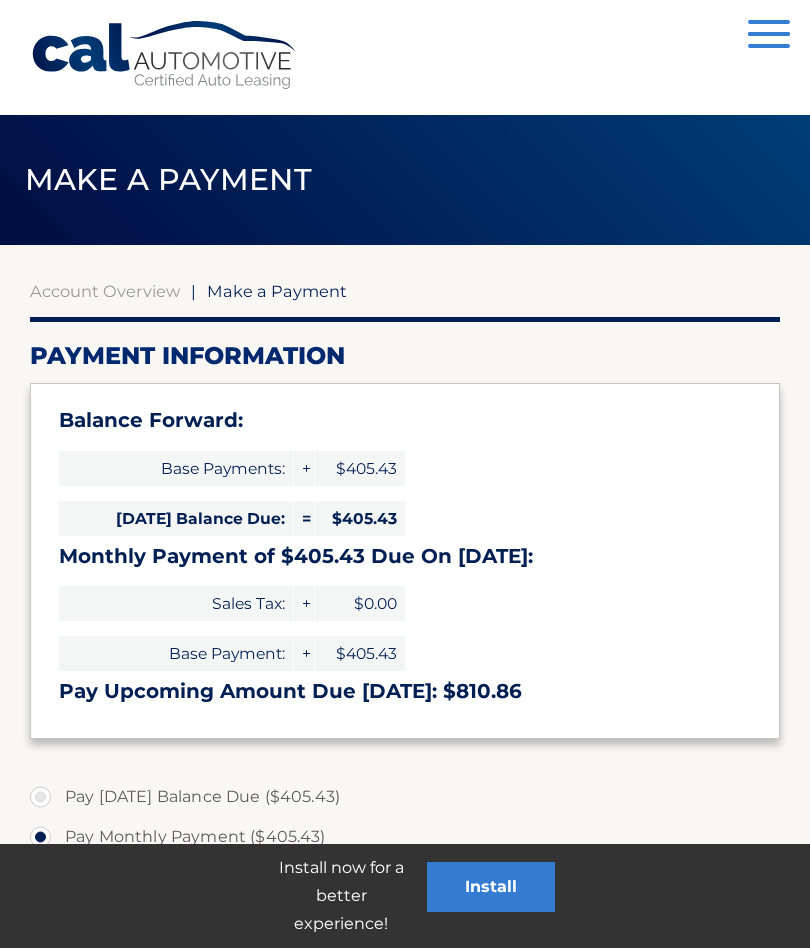 select on "NDA0N2M5ZDQtYWVlMS00MTk2LTg3NGQtZTI1N2MwNmM5Mjkw" 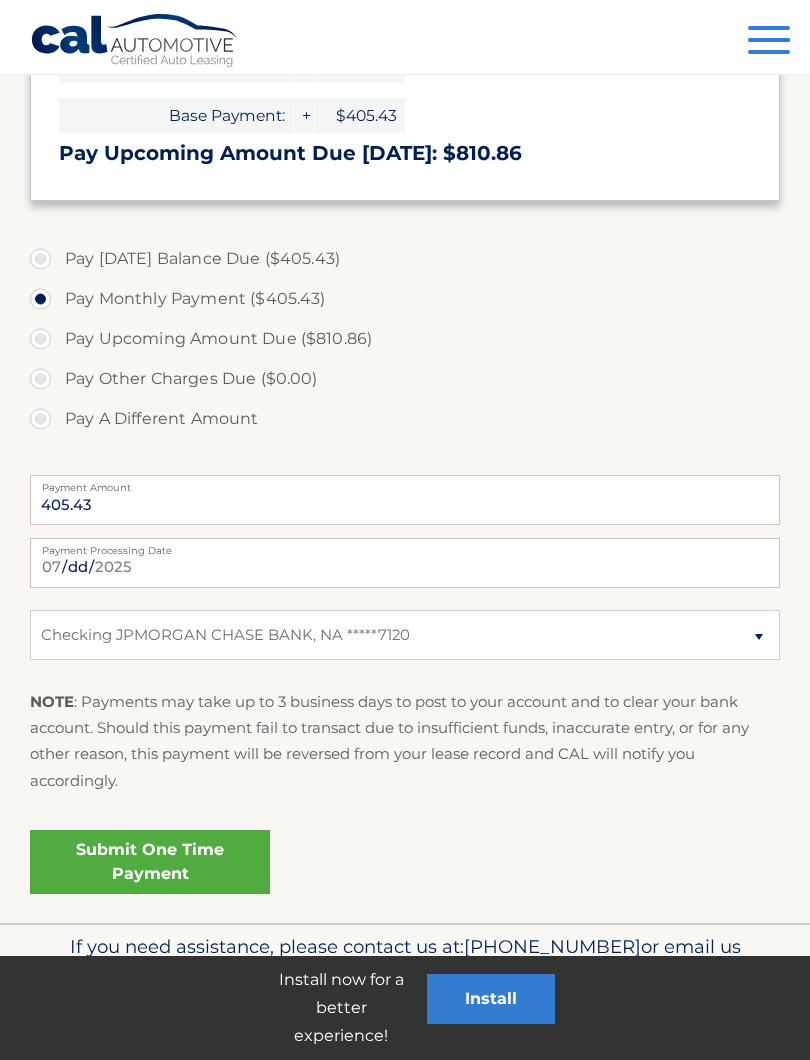 scroll, scrollTop: 542, scrollLeft: 0, axis: vertical 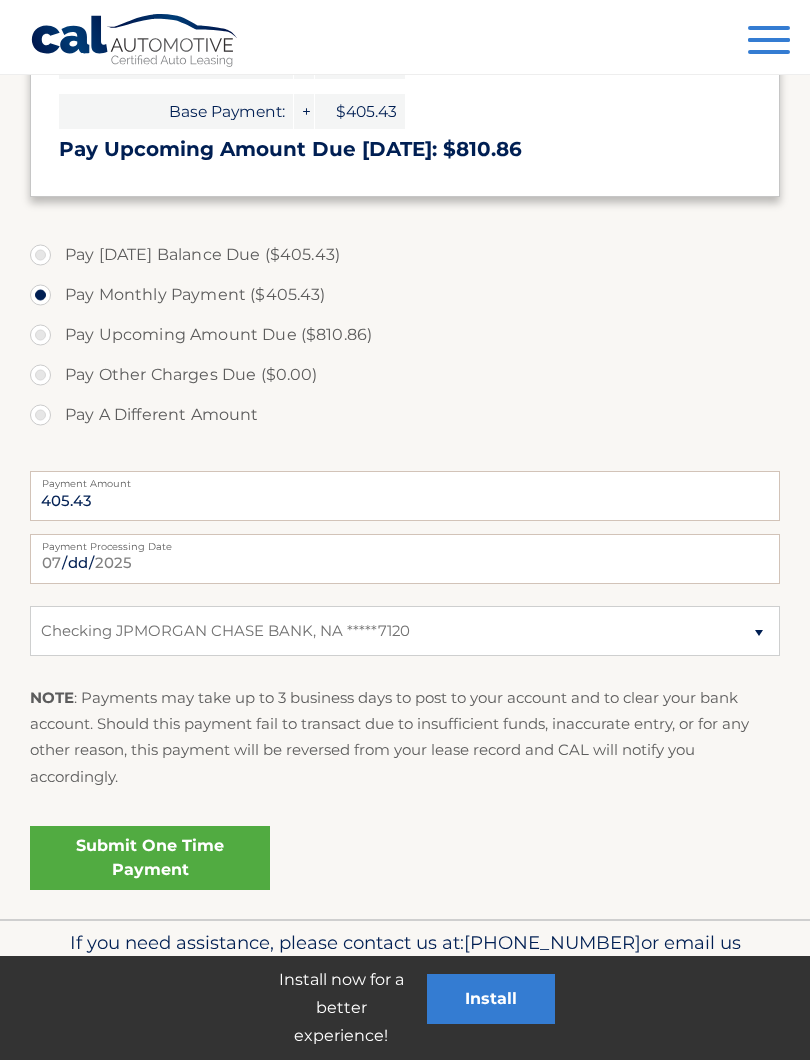 click on "Submit One Time Payment" at bounding box center (150, 858) 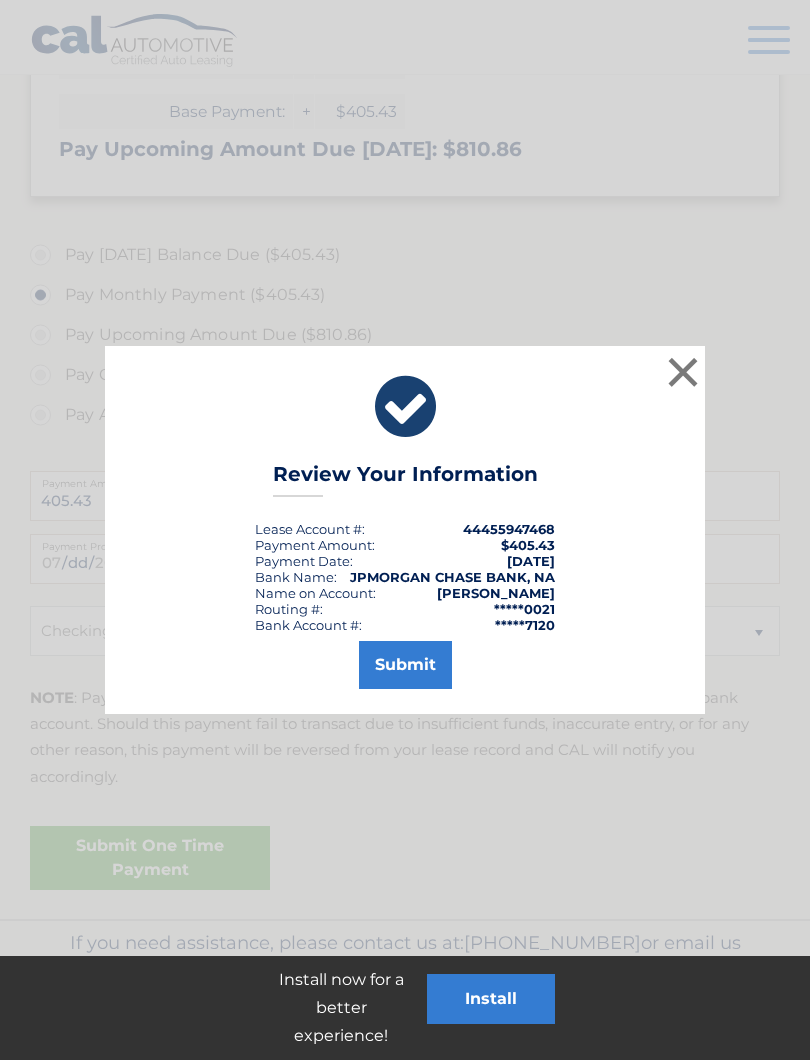 click on "Submit" at bounding box center (405, 665) 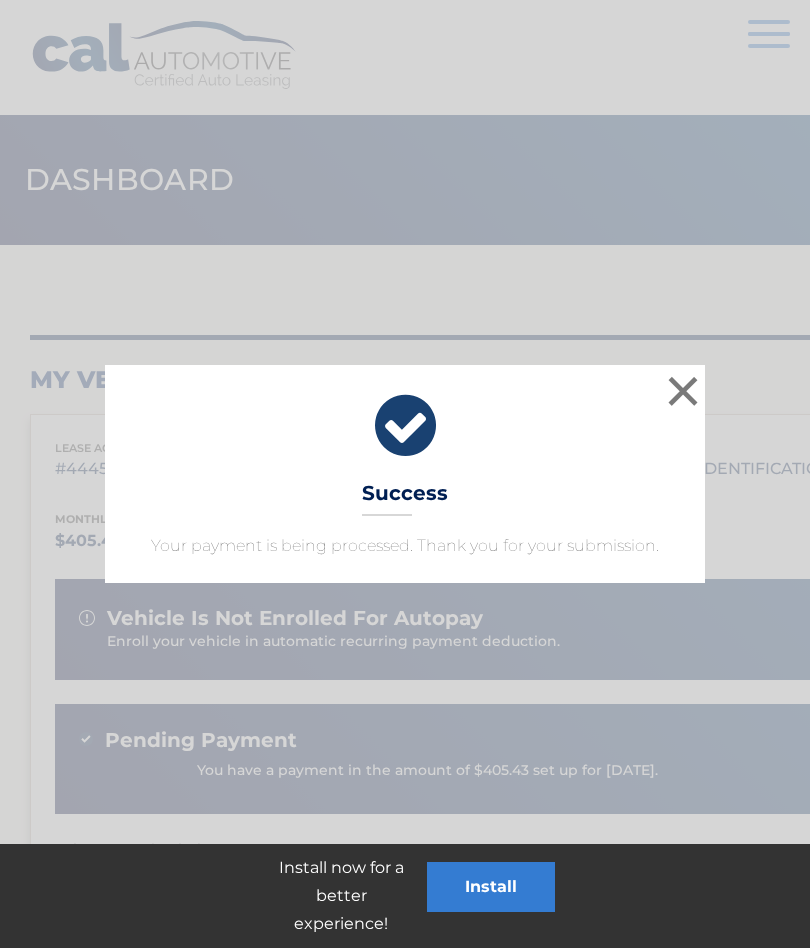 scroll, scrollTop: 0, scrollLeft: 0, axis: both 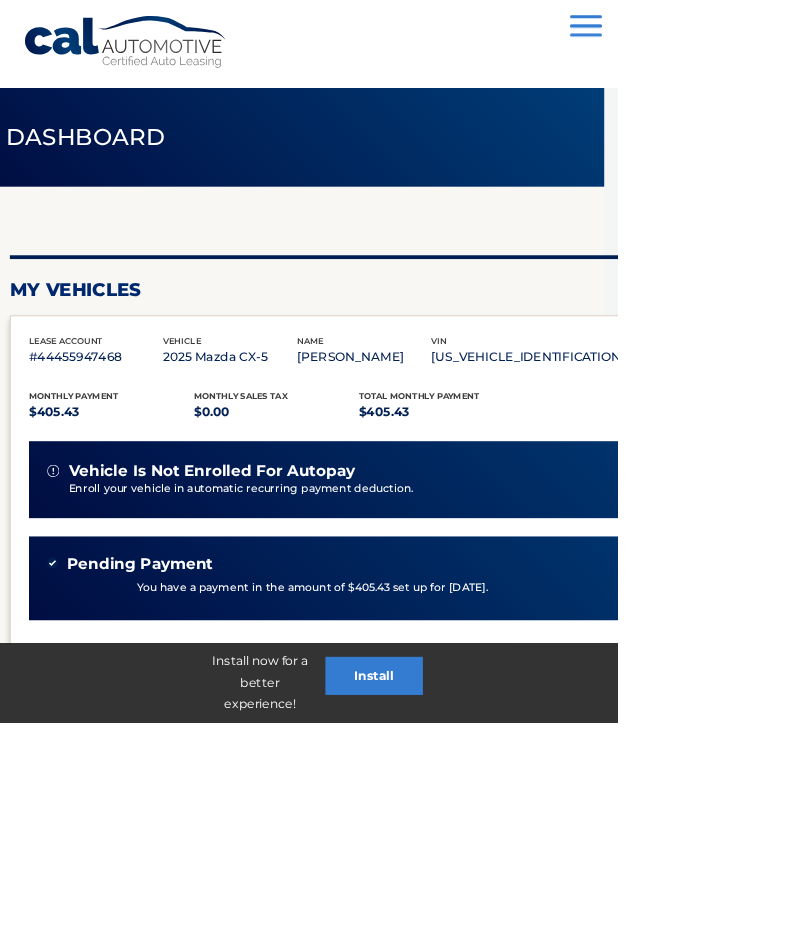 click on "account details" at bounding box center (644, 937) 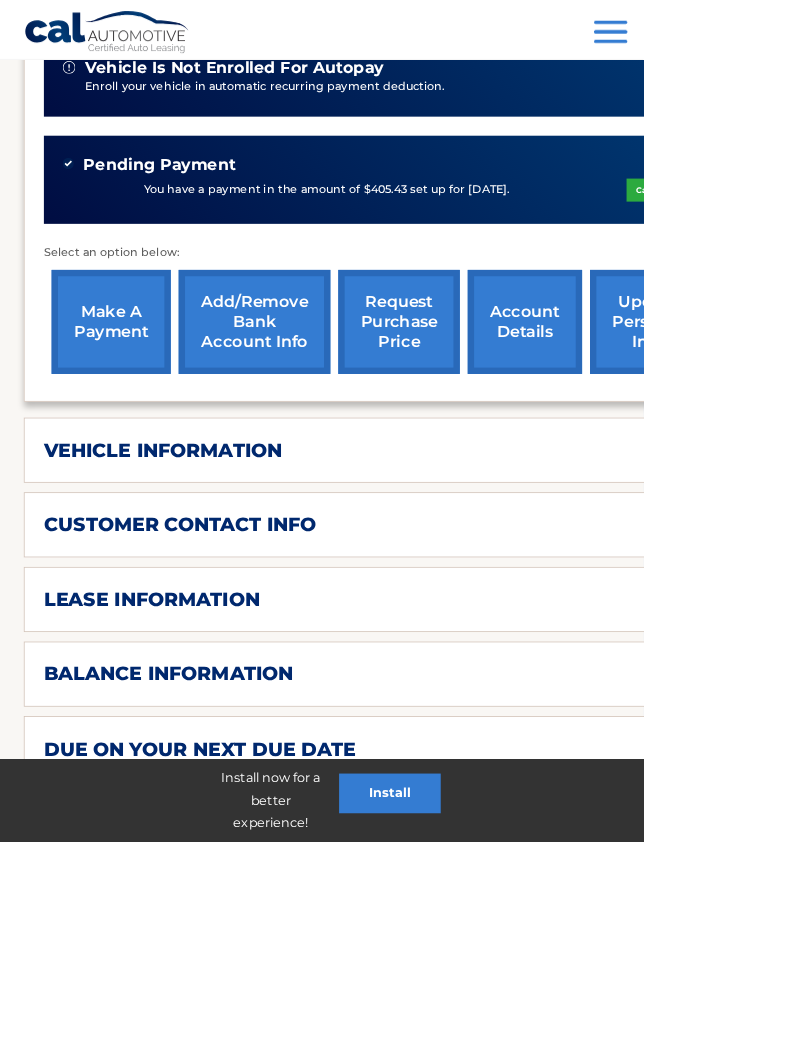 scroll, scrollTop: 558, scrollLeft: 0, axis: vertical 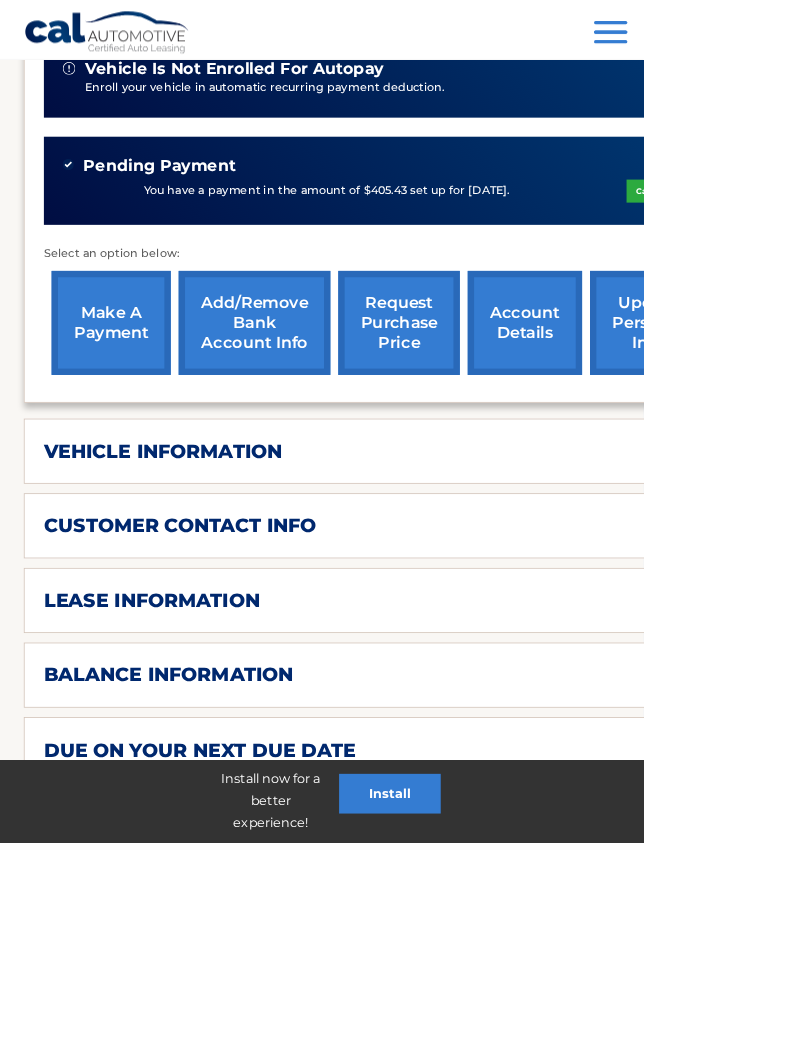 click at bounding box center (979, 568) 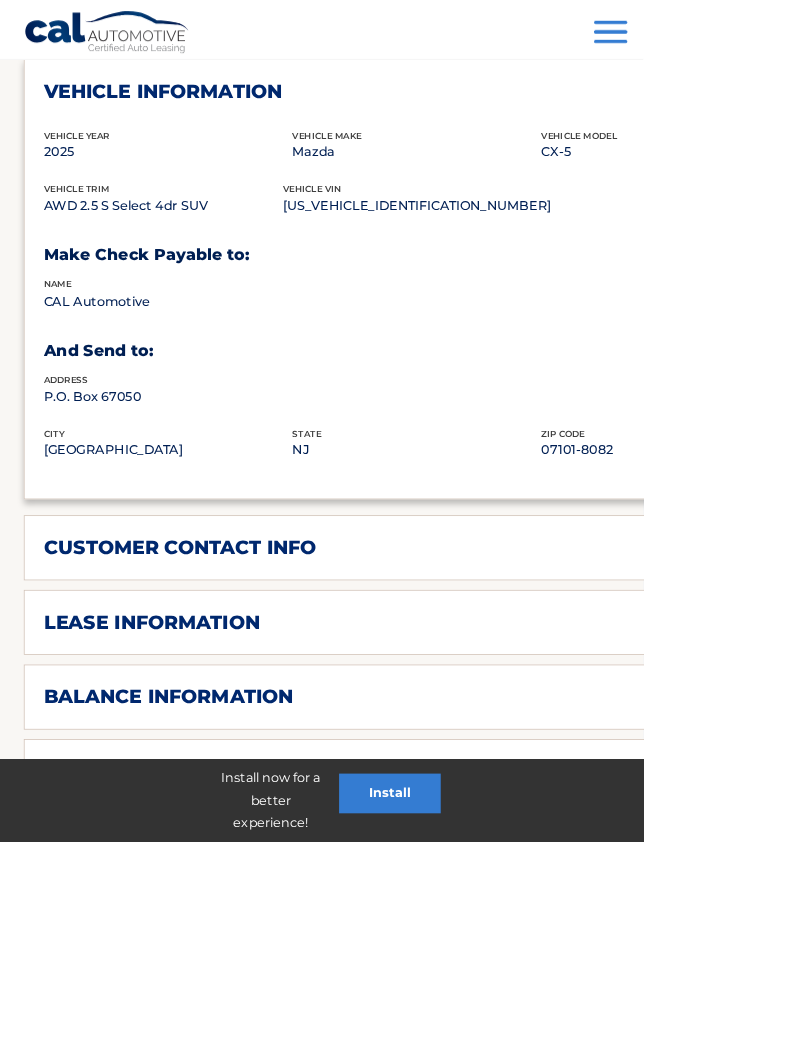 scroll, scrollTop: 1011, scrollLeft: 0, axis: vertical 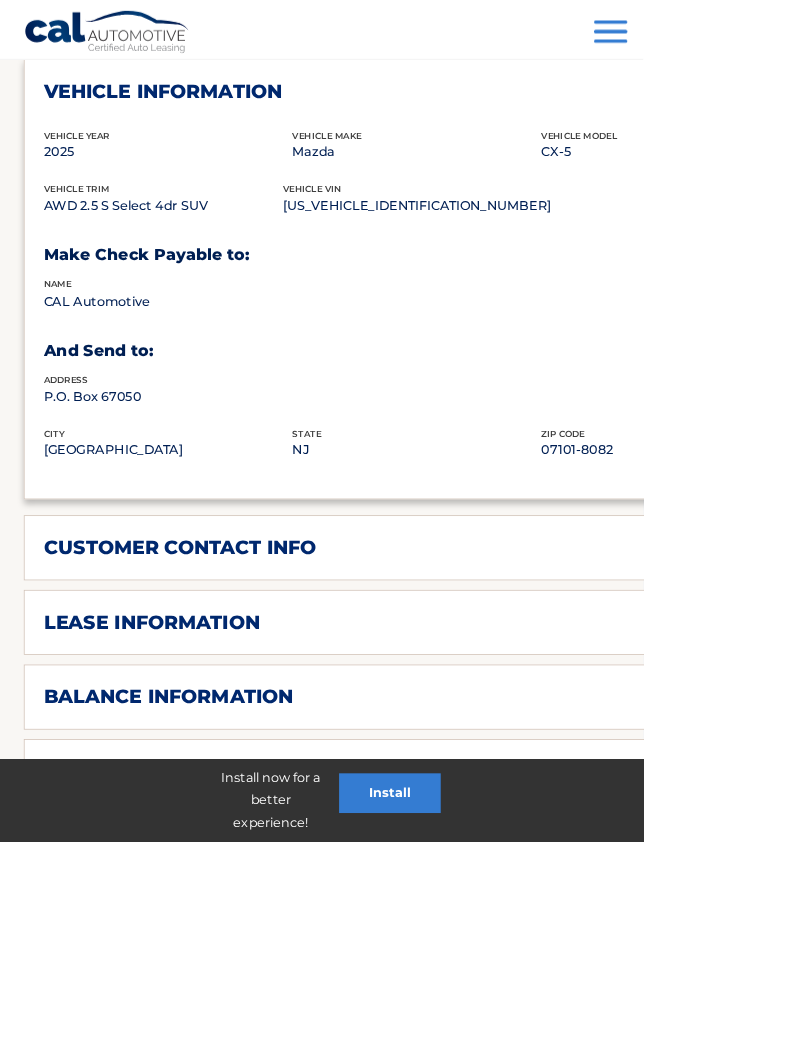 click on "customer contact info
full name
JEANNETTE MCGINLEY
street address
27 GREENMEADOW DR
city
BABYLON
state
NY
zip
11702
mobile phone number
(516) 639-5921
email
mamaj714@live.com
update information" at bounding box center (525, 690) 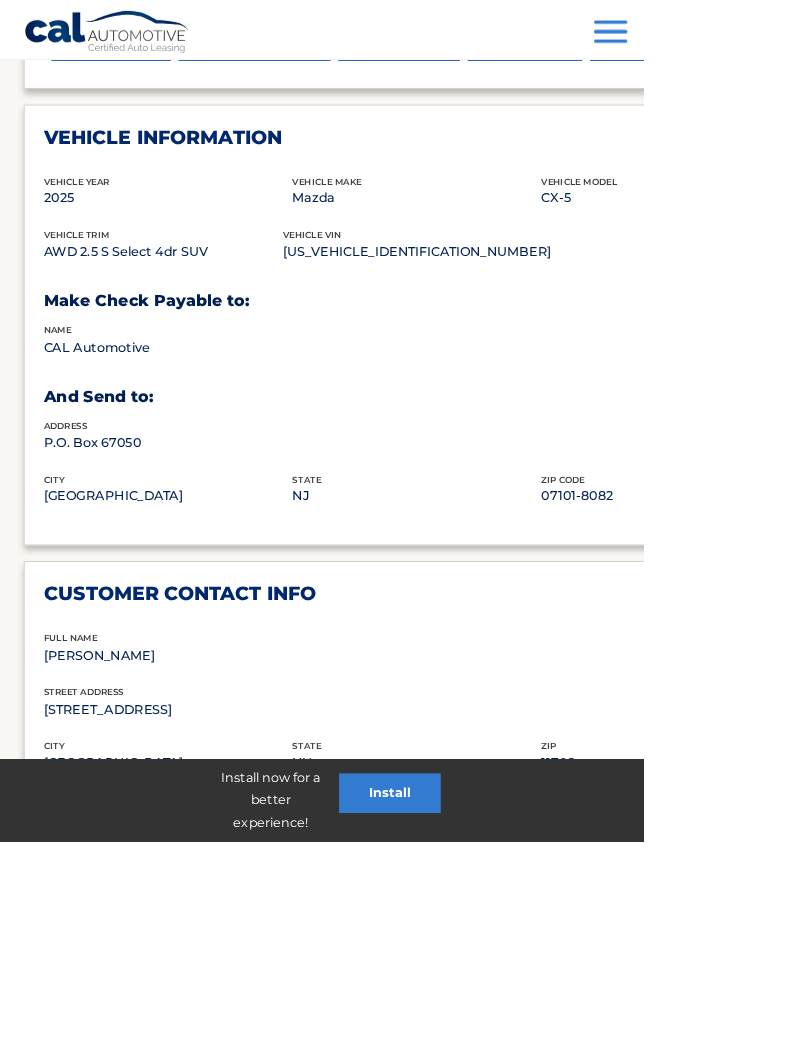 scroll, scrollTop: 841, scrollLeft: 0, axis: vertical 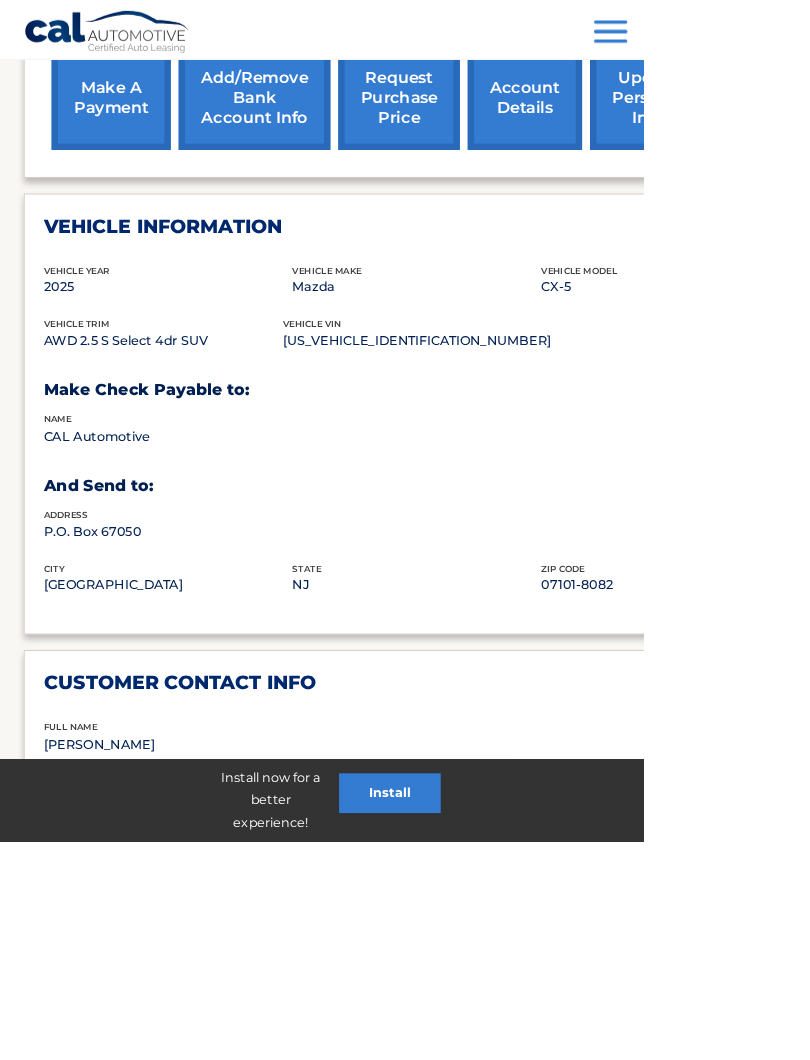 click at bounding box center (979, 285) 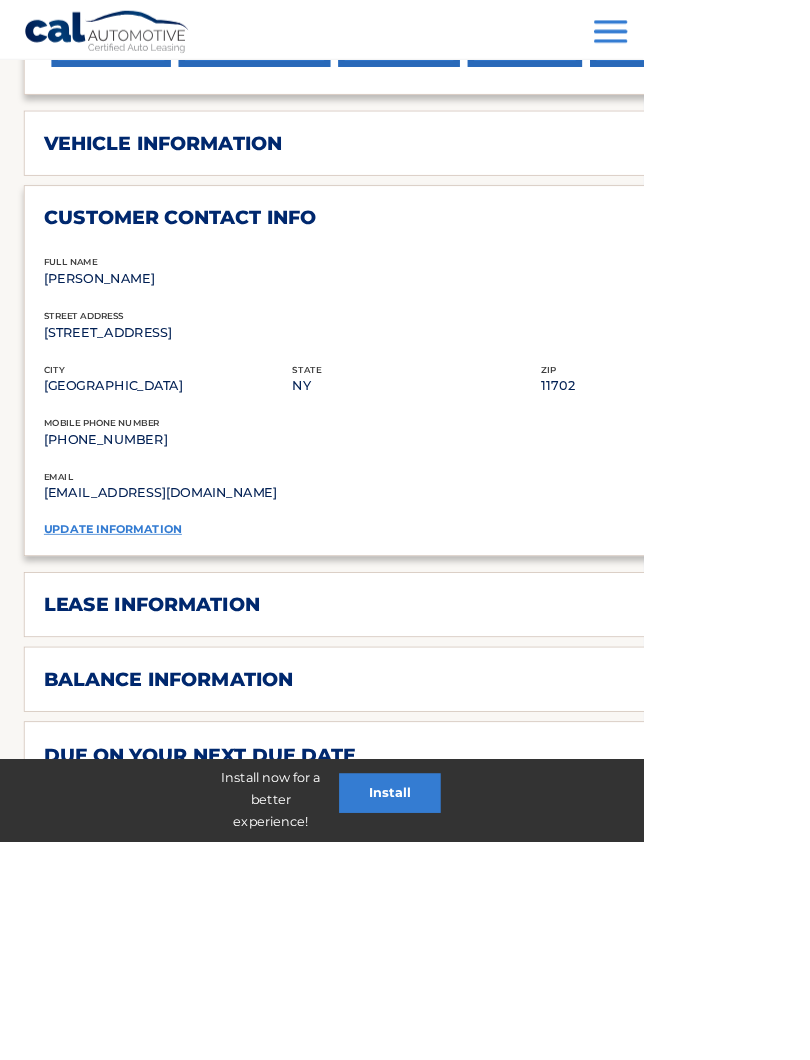 scroll, scrollTop: 948, scrollLeft: 0, axis: vertical 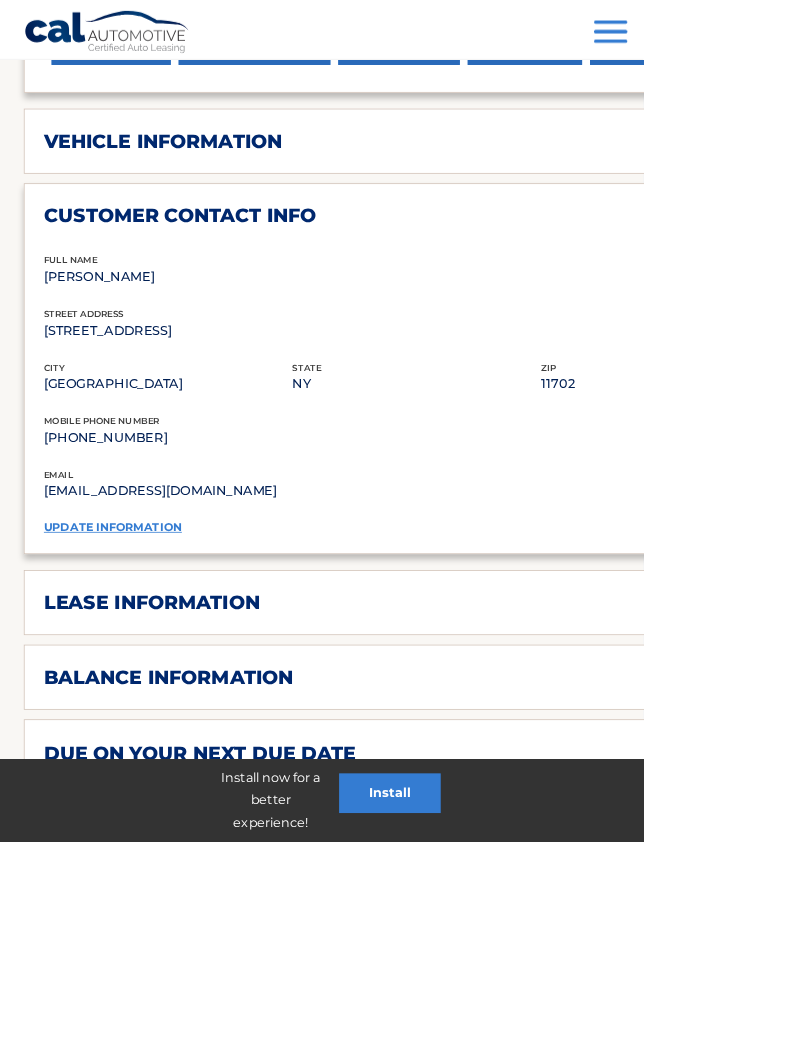 click at bounding box center [979, 759] 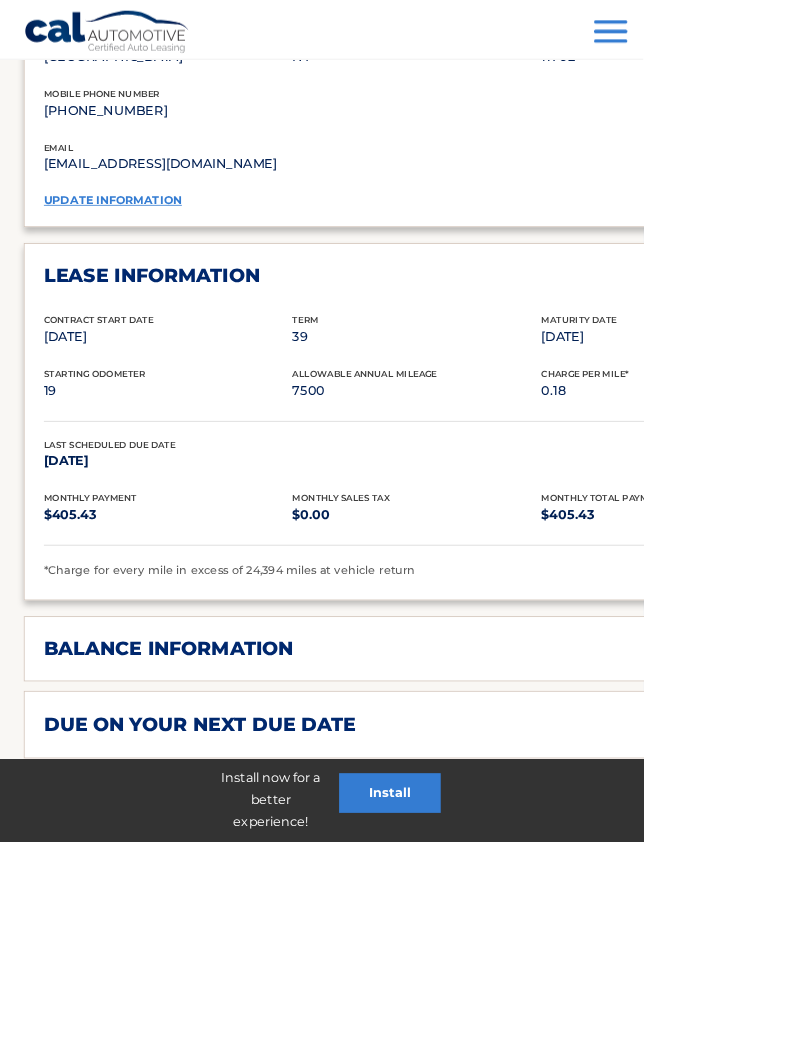 scroll, scrollTop: 1361, scrollLeft: 0, axis: vertical 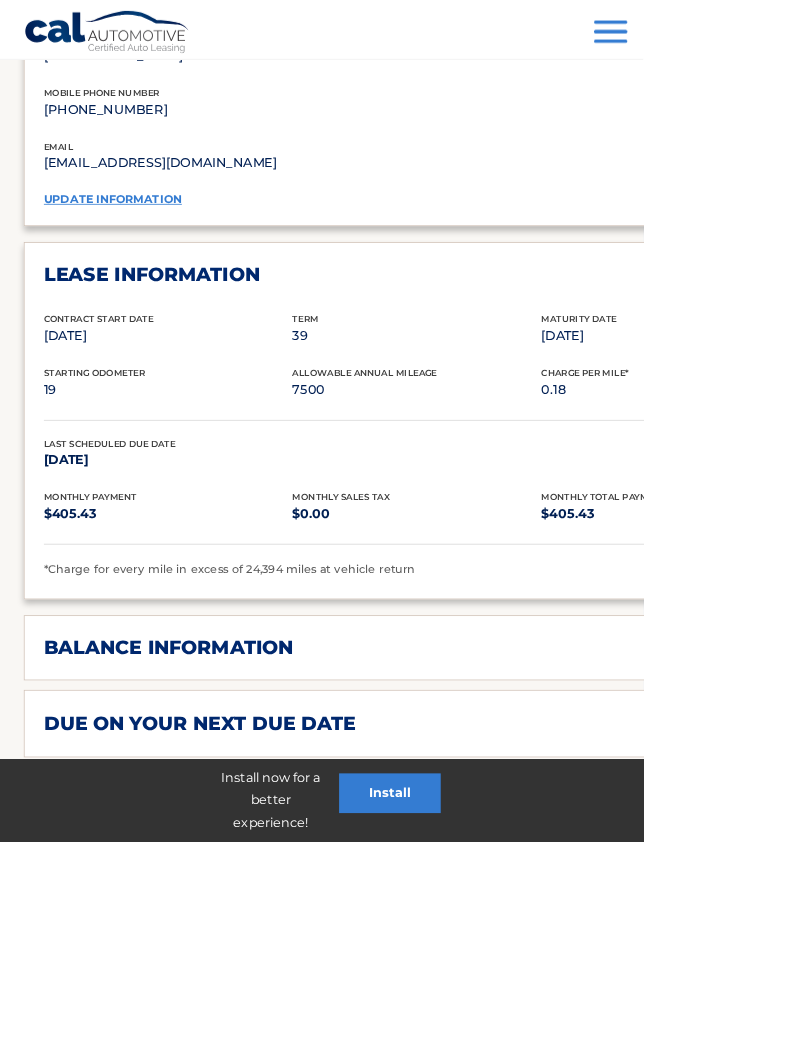 click at bounding box center (979, 346) 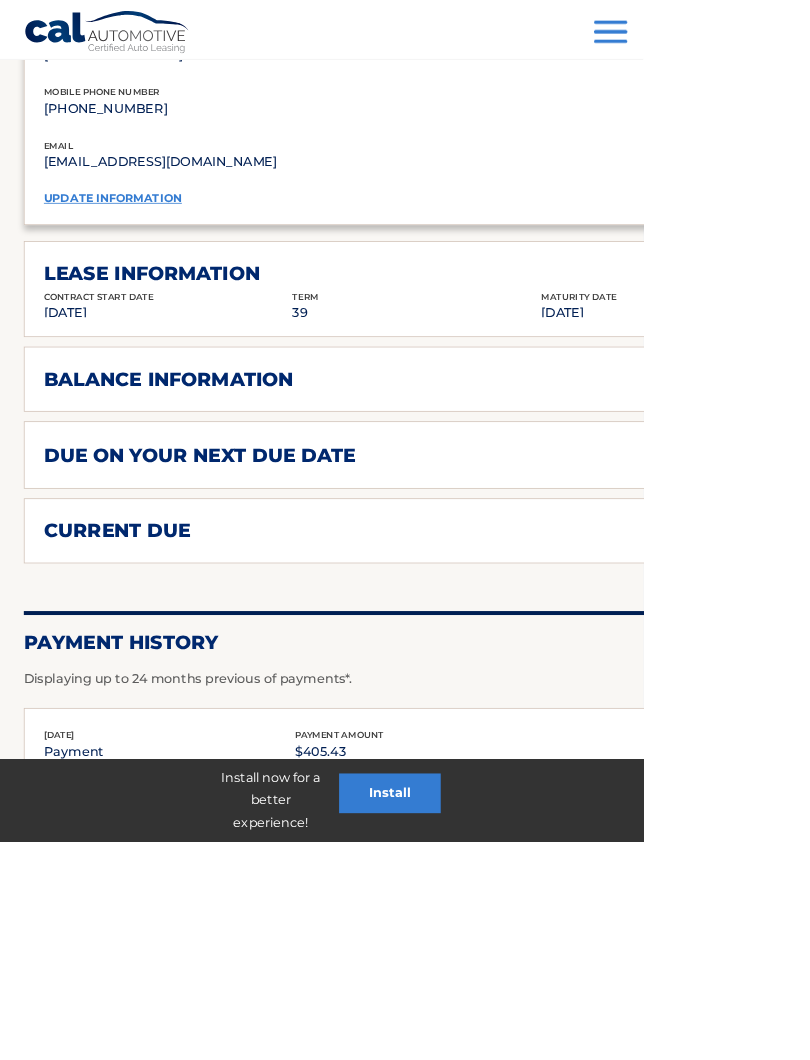 scroll, scrollTop: 1215, scrollLeft: 0, axis: vertical 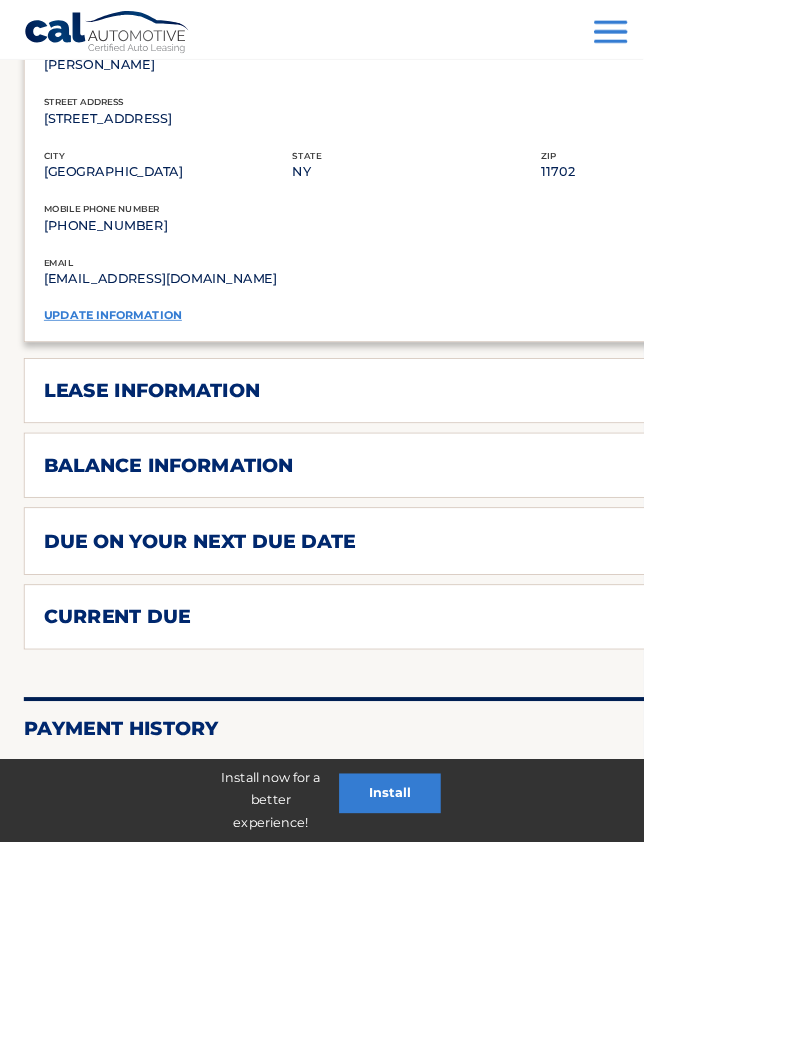 click at bounding box center (979, 492) 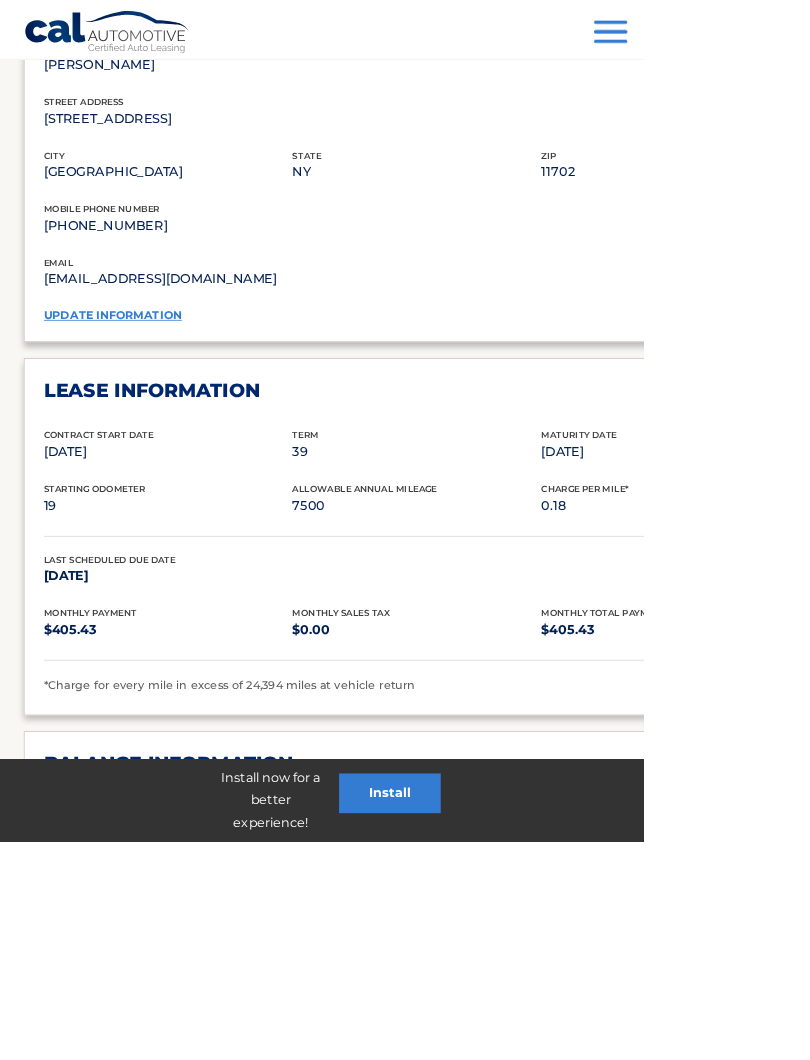 click at bounding box center (979, 492) 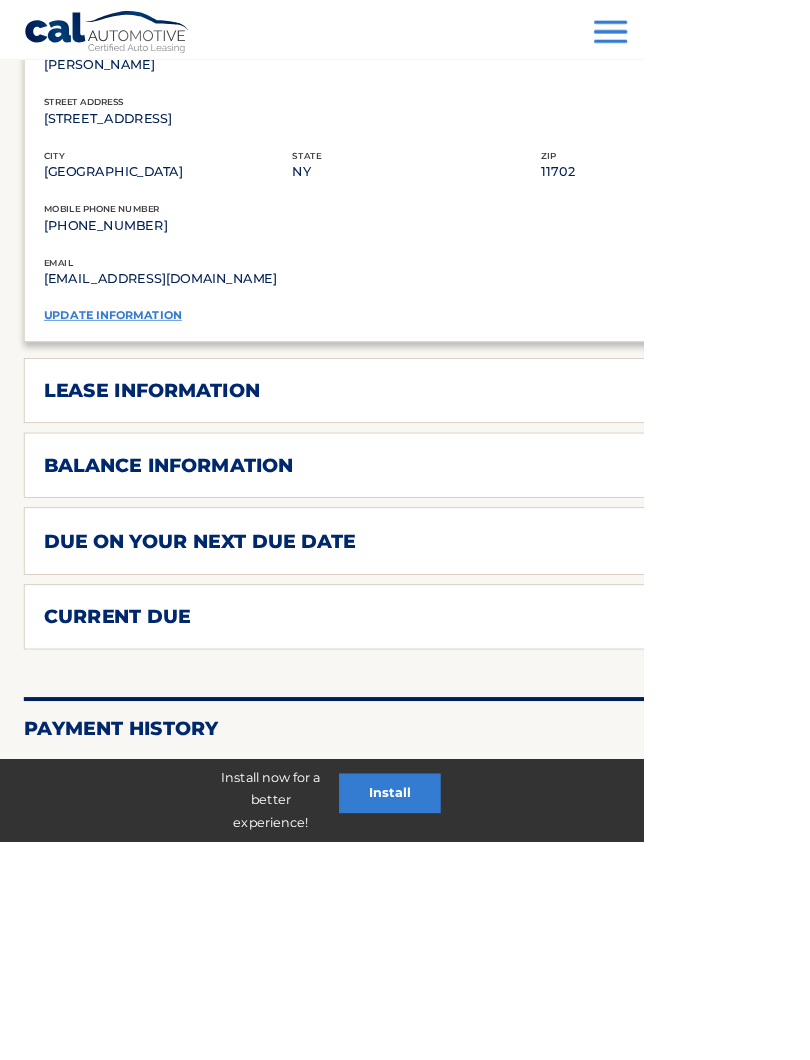 click on "balance information
Payments Received
1
Payments Remaining
38
Next Payment will be due
Aug 20, 2025
Most Recent Payment Was Due
Jul 20, 2025
Last Payment was received
Jun 25, 2025" at bounding box center (525, 586) 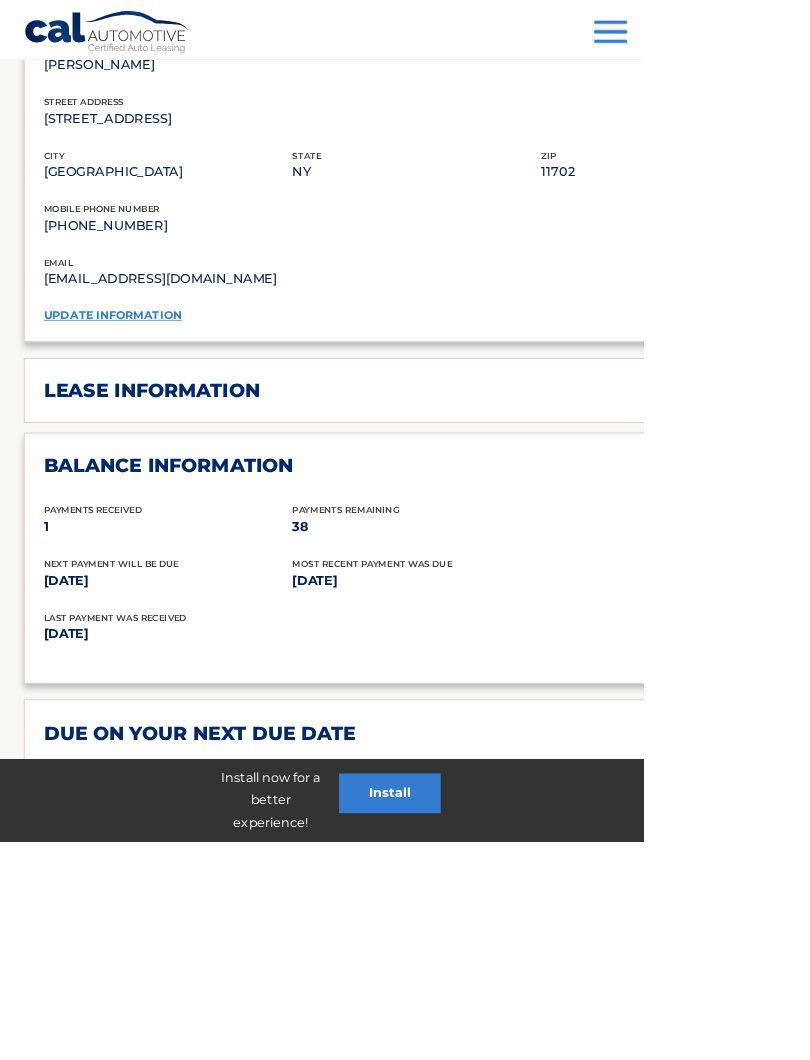 click at bounding box center [979, 586] 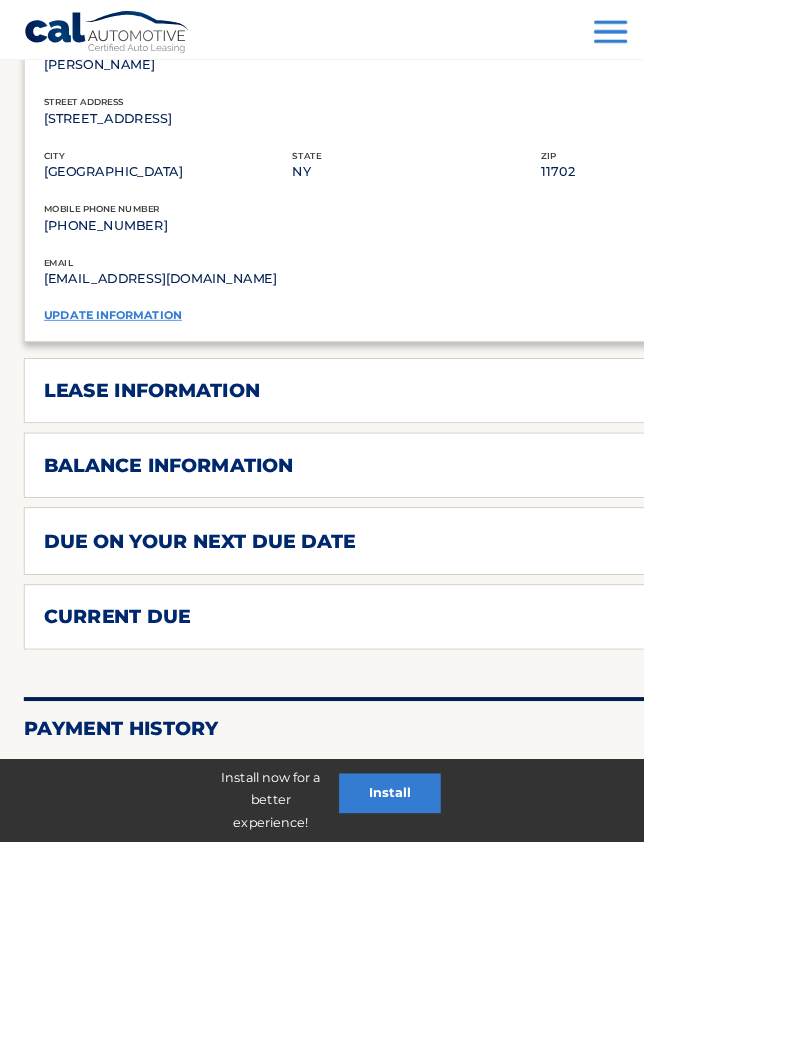 click at bounding box center (979, 682) 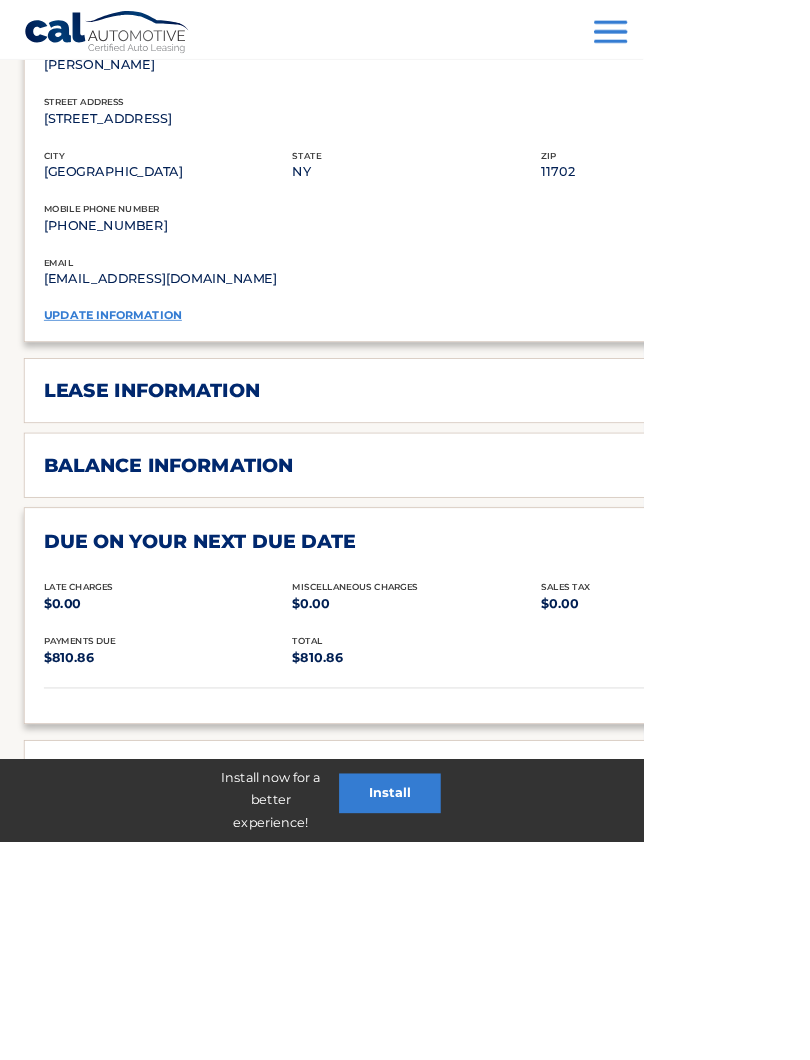 click at bounding box center (979, 682) 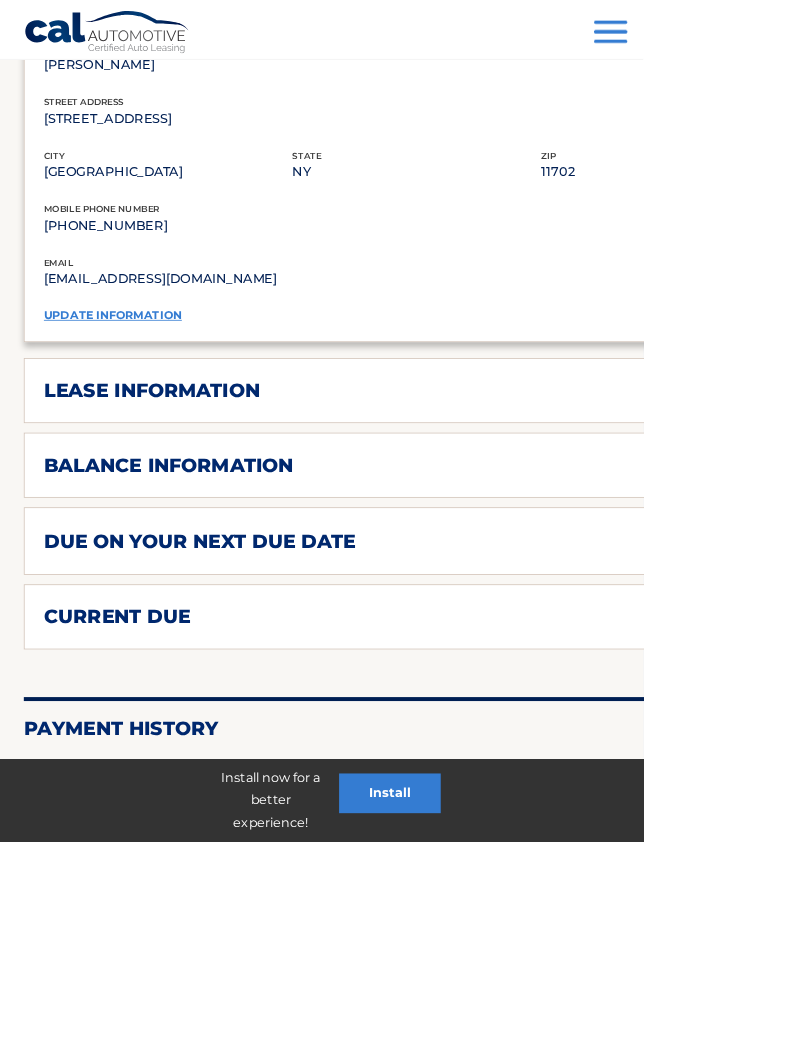 click at bounding box center (979, 777) 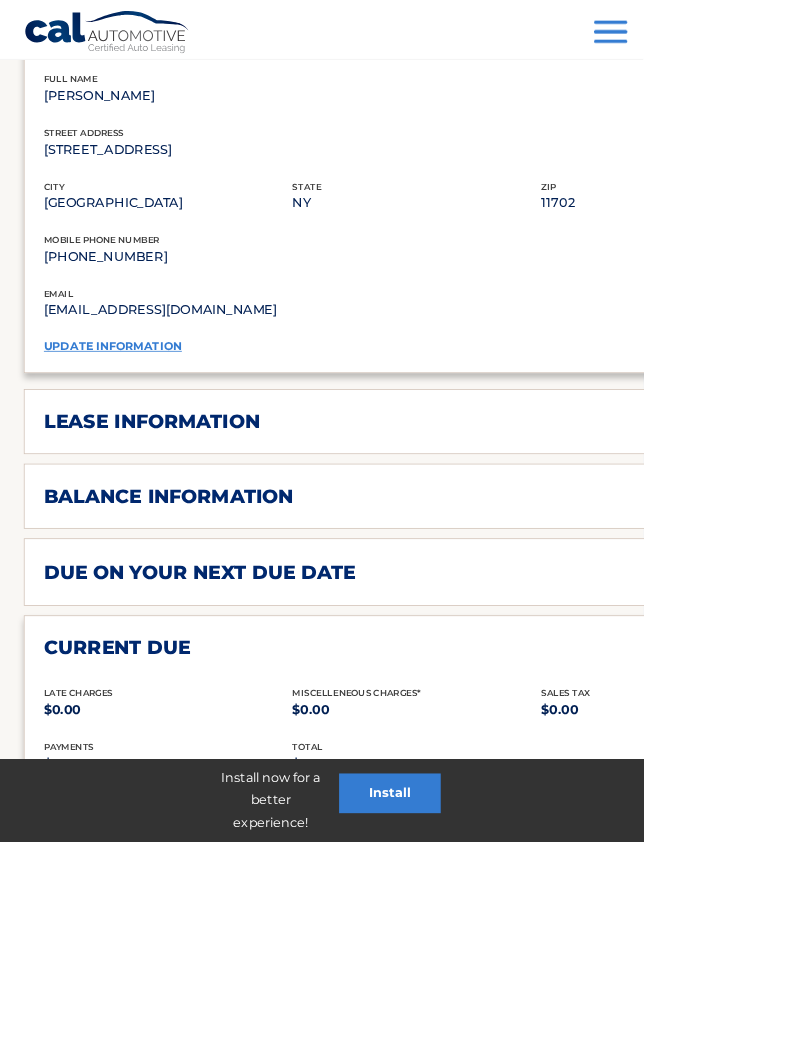 click at bounding box center [979, 816] 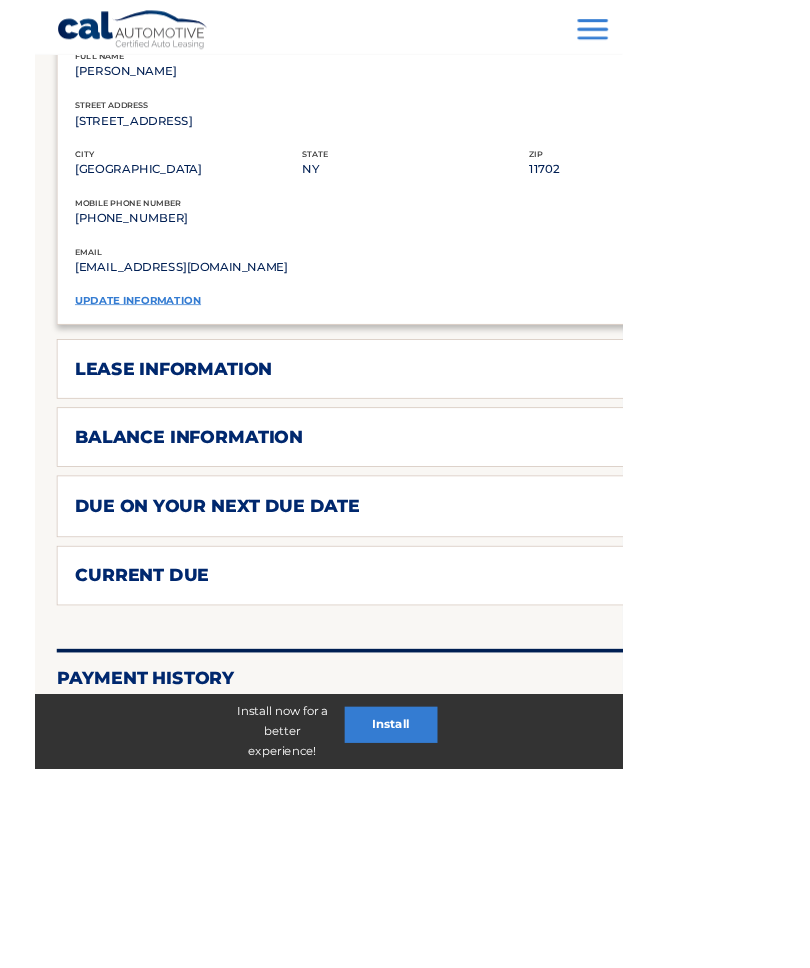 scroll, scrollTop: 1353, scrollLeft: 0, axis: vertical 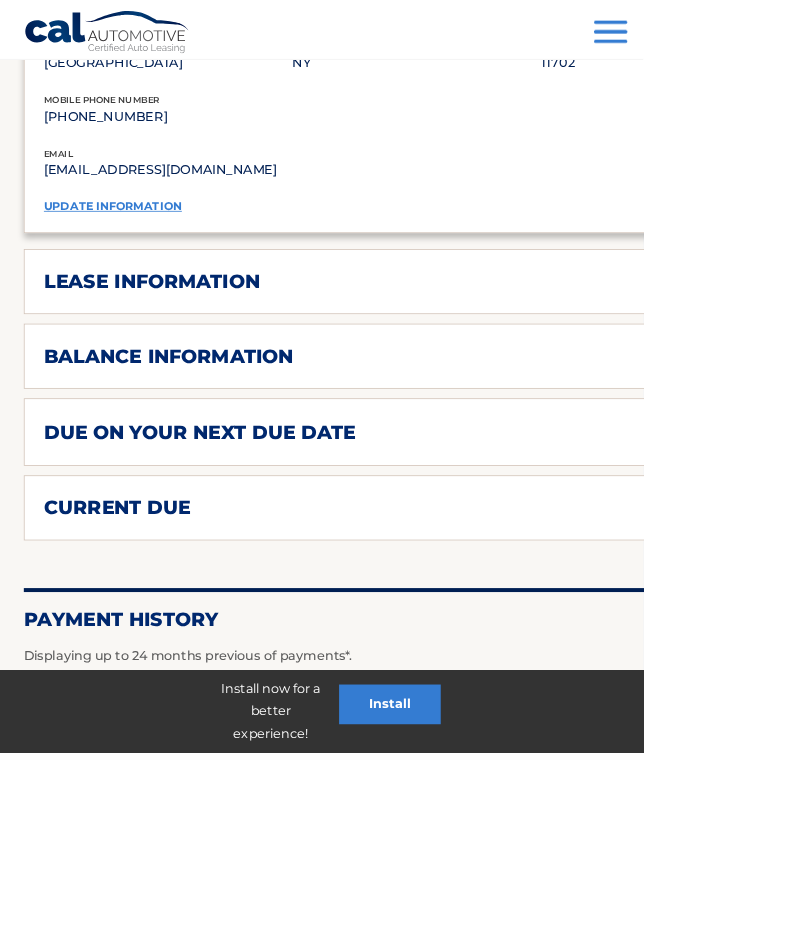 click at bounding box center (979, 909) 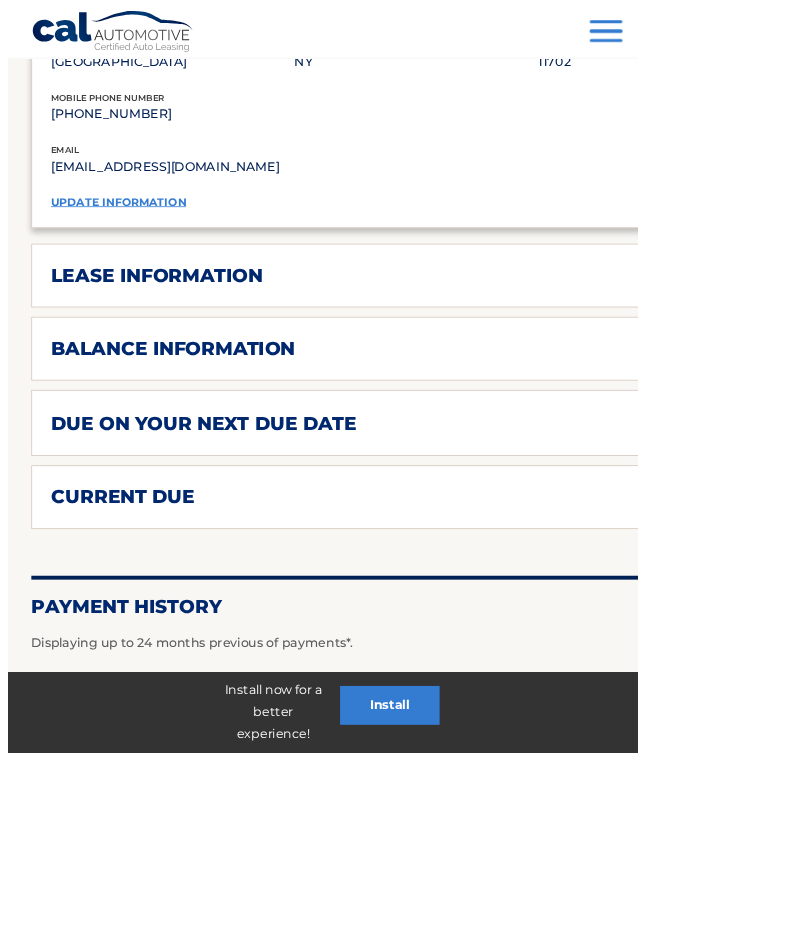 scroll, scrollTop: 1461, scrollLeft: 0, axis: vertical 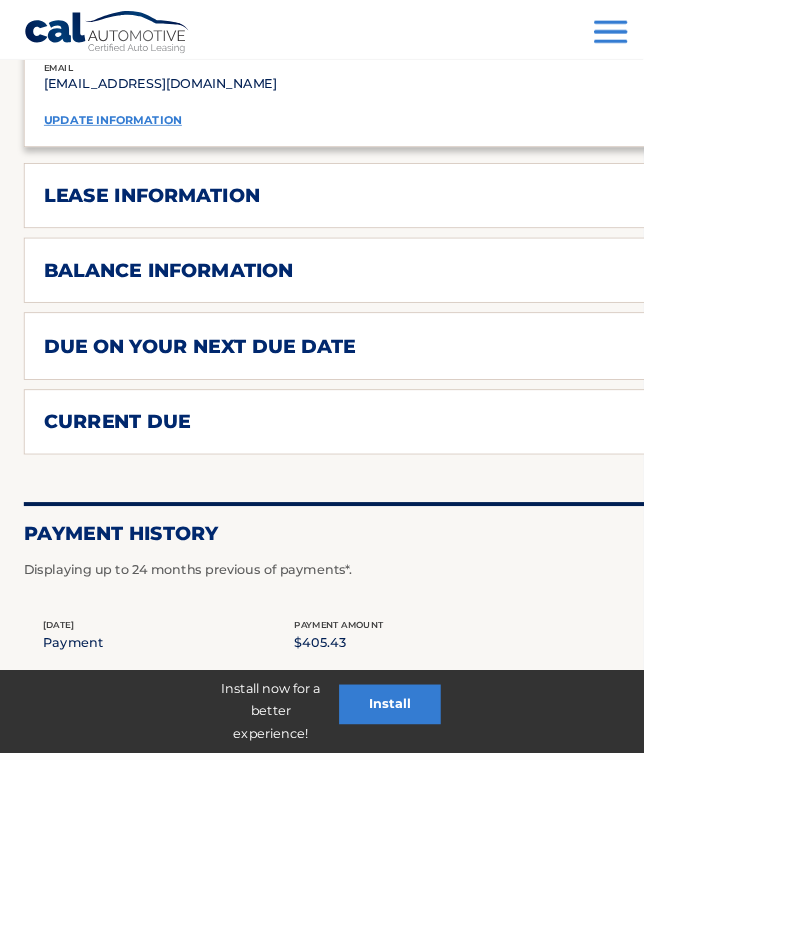 click at bounding box center [980, 800] 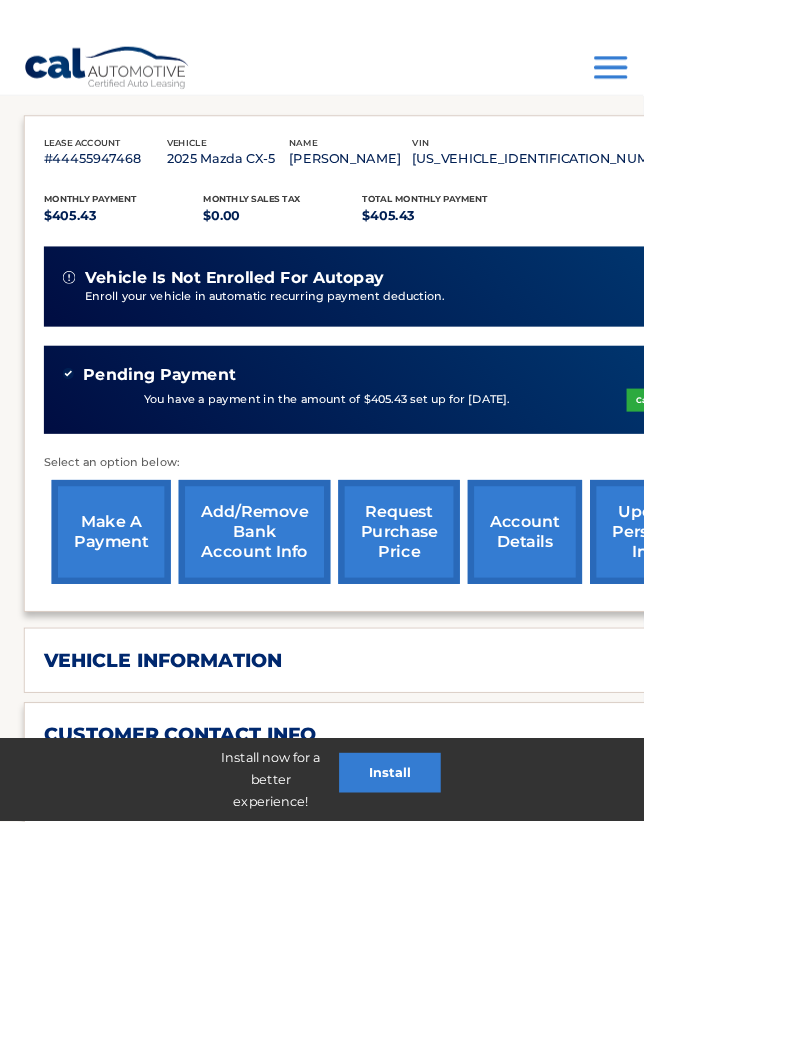 scroll, scrollTop: 341, scrollLeft: 0, axis: vertical 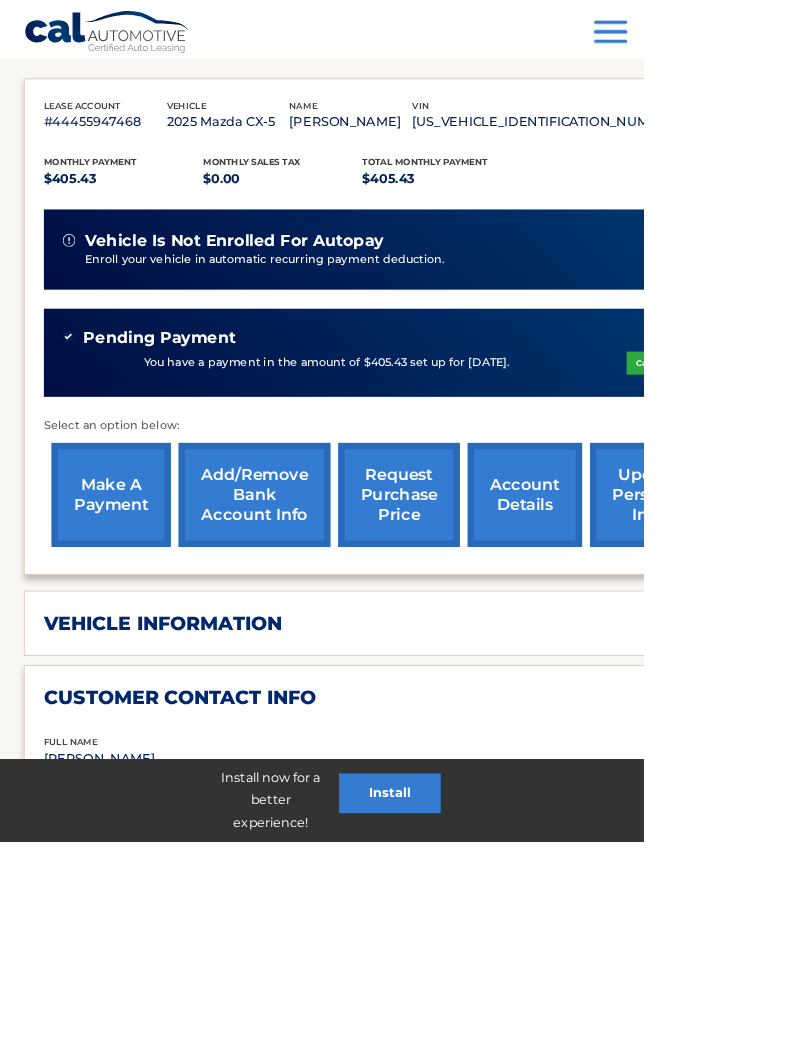 click at bounding box center [979, 879] 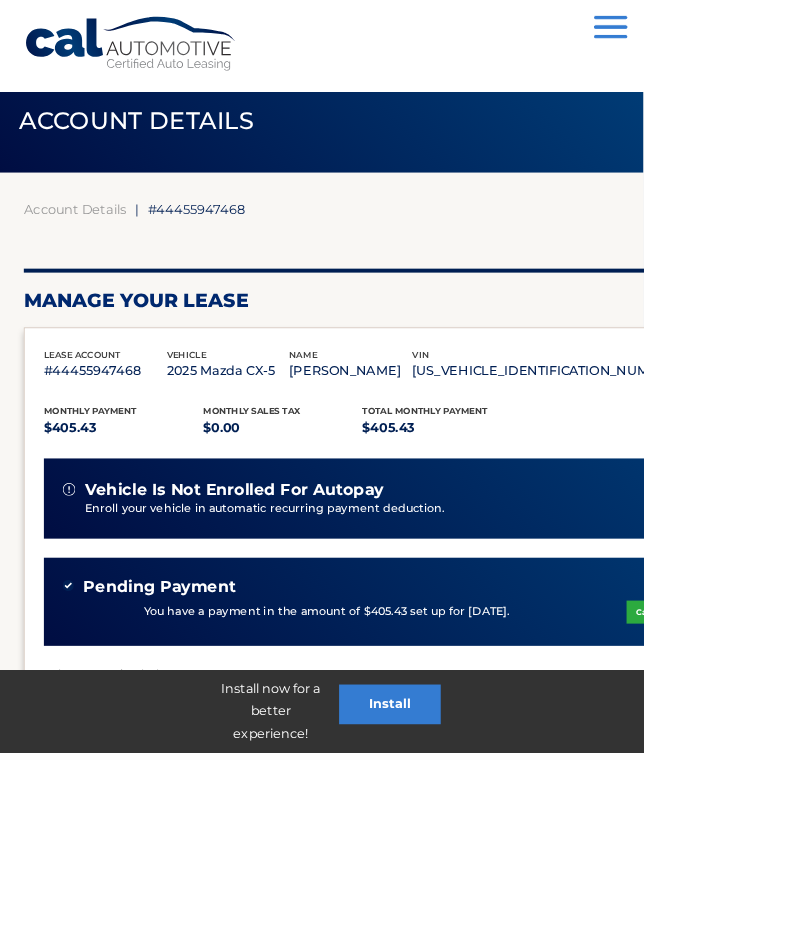 scroll, scrollTop: 0, scrollLeft: 0, axis: both 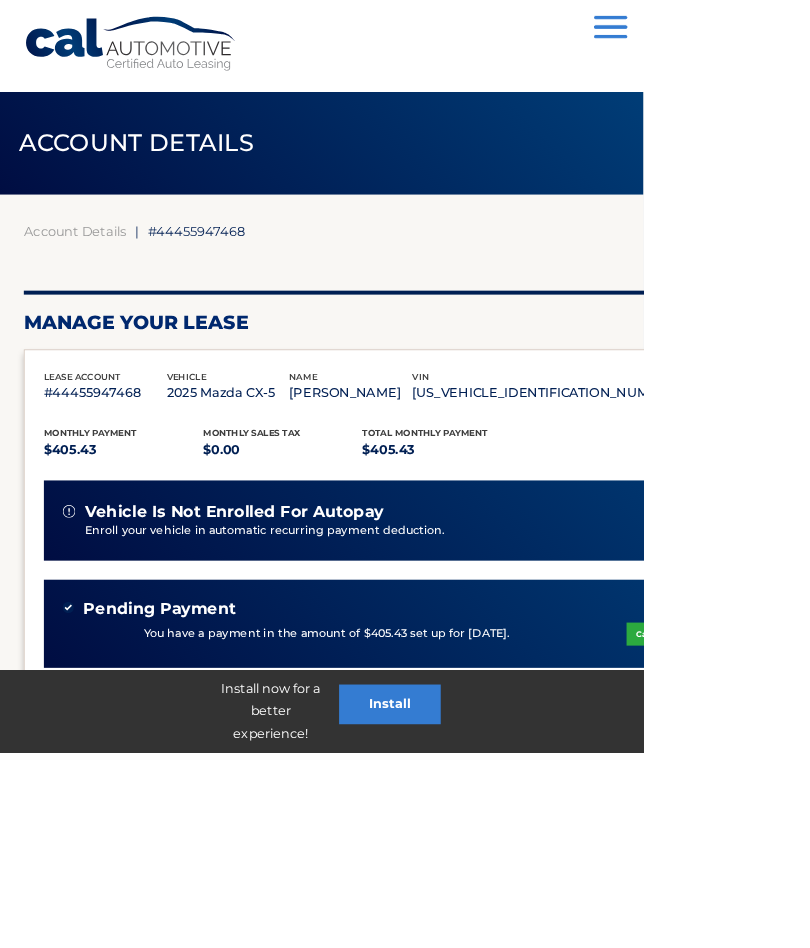 click on "Back to Dashboard" at bounding box center [929, 307] 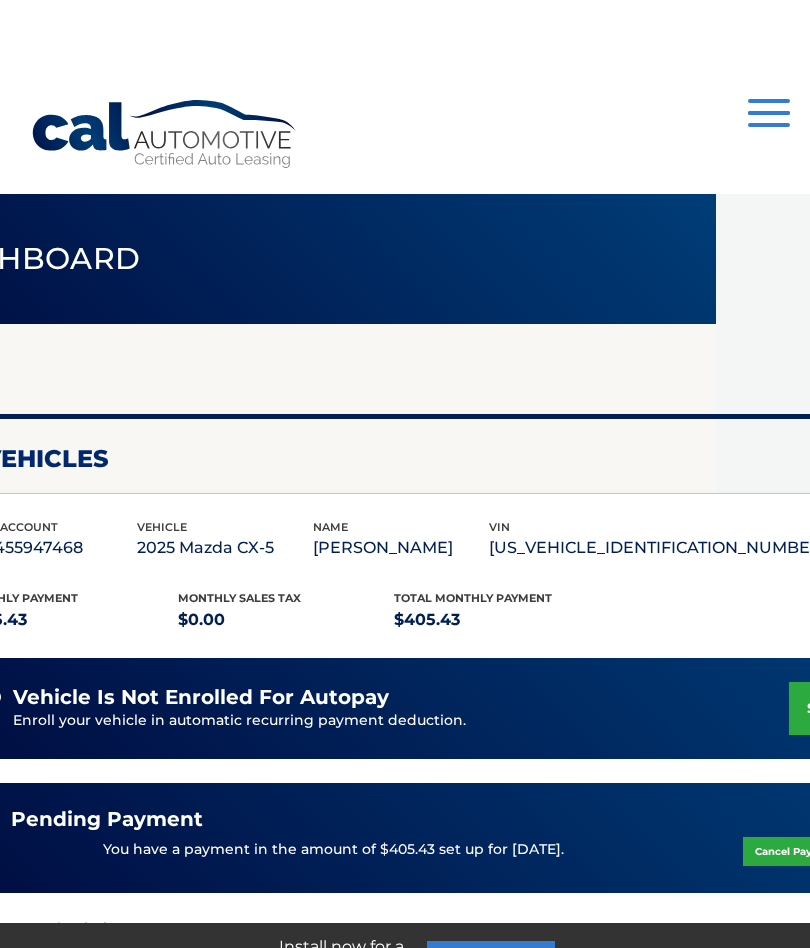 scroll, scrollTop: 0, scrollLeft: 93, axis: horizontal 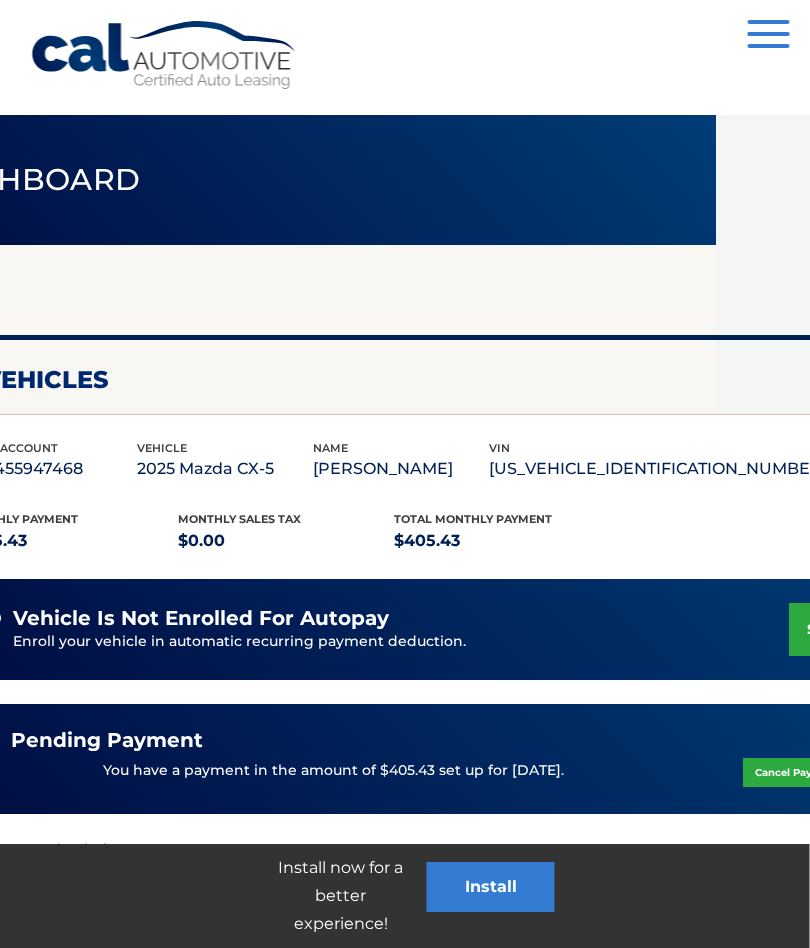 click on "Menu" at bounding box center [769, 36] 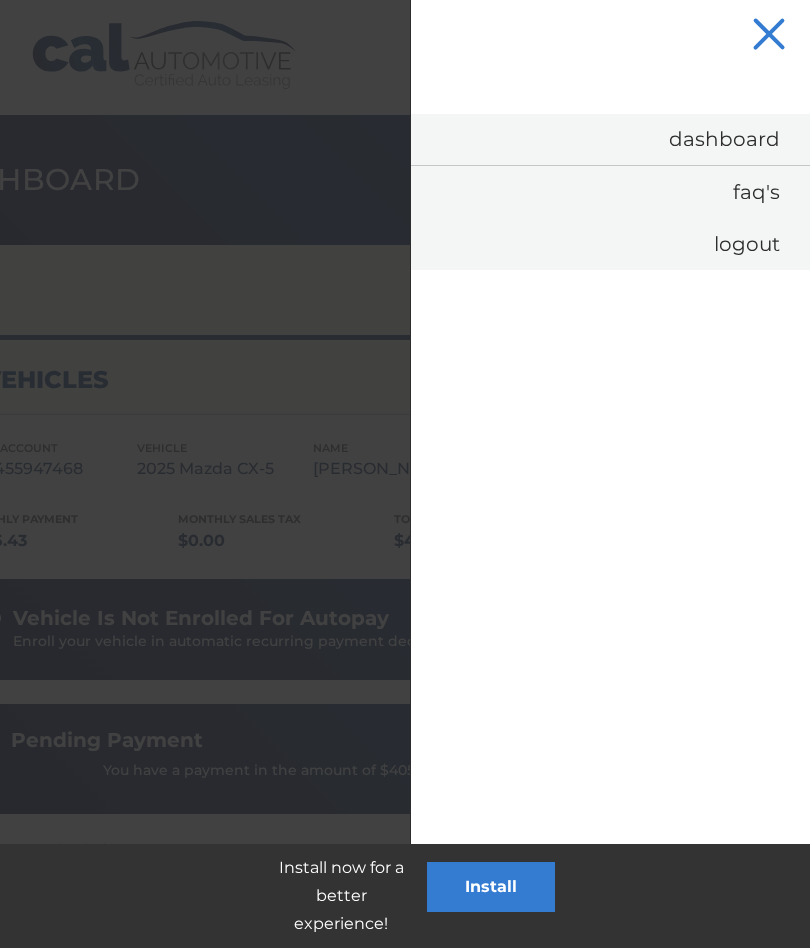 click on "Logout" at bounding box center [610, 244] 